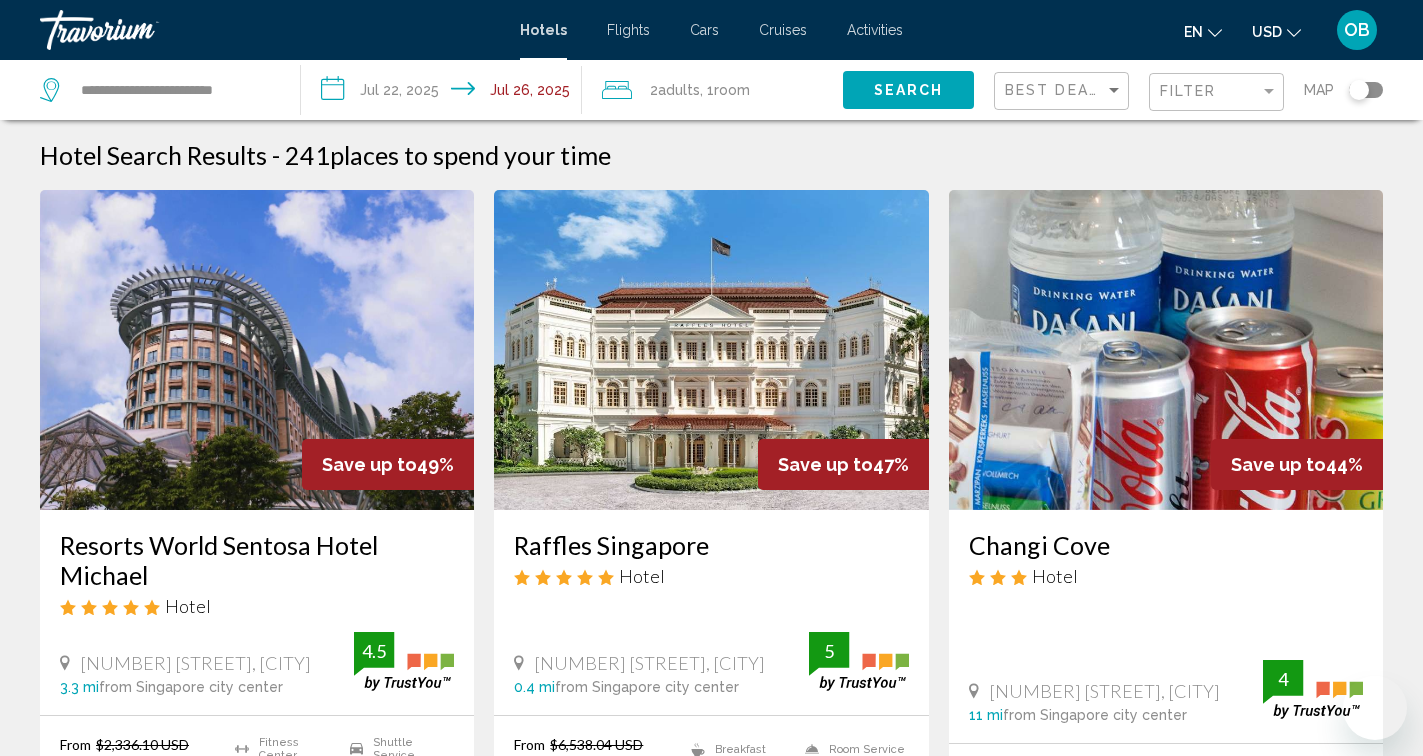 scroll, scrollTop: 0, scrollLeft: 0, axis: both 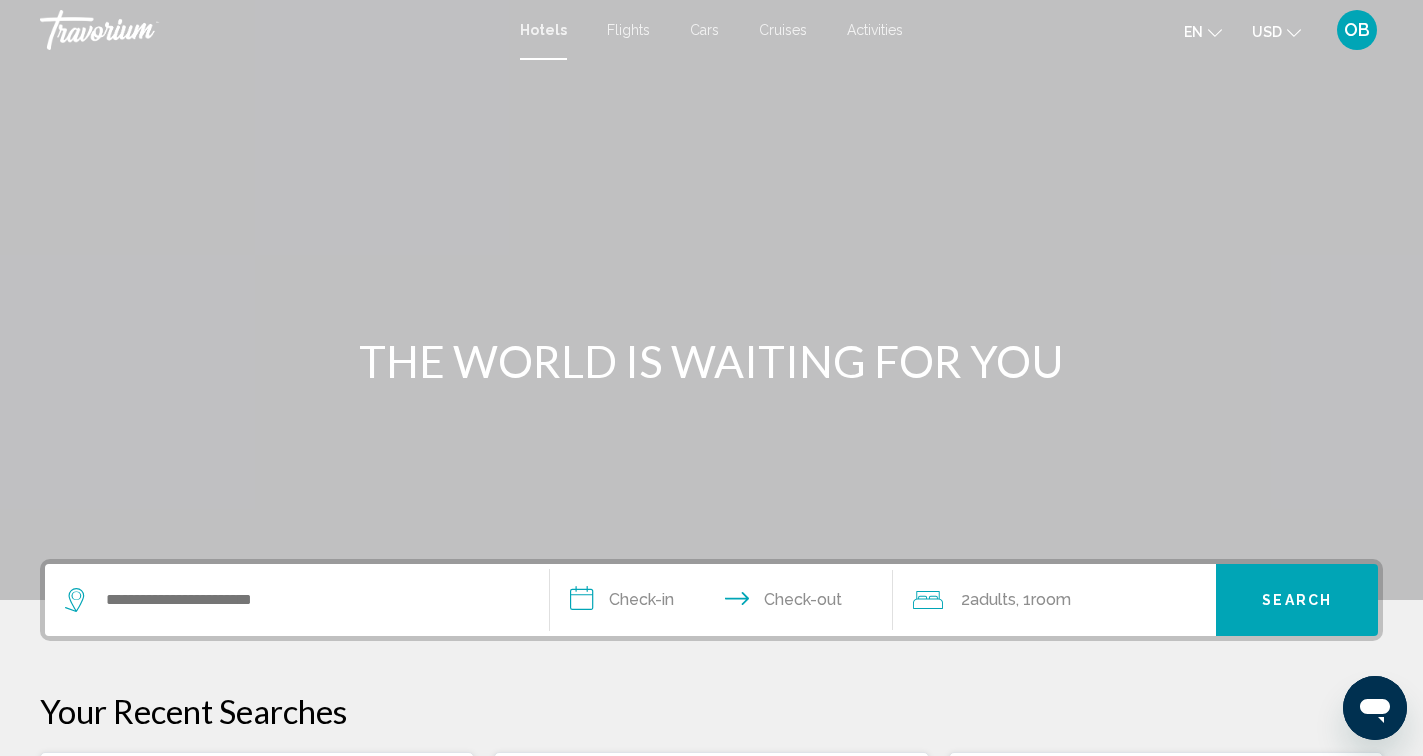 click at bounding box center (297, 600) 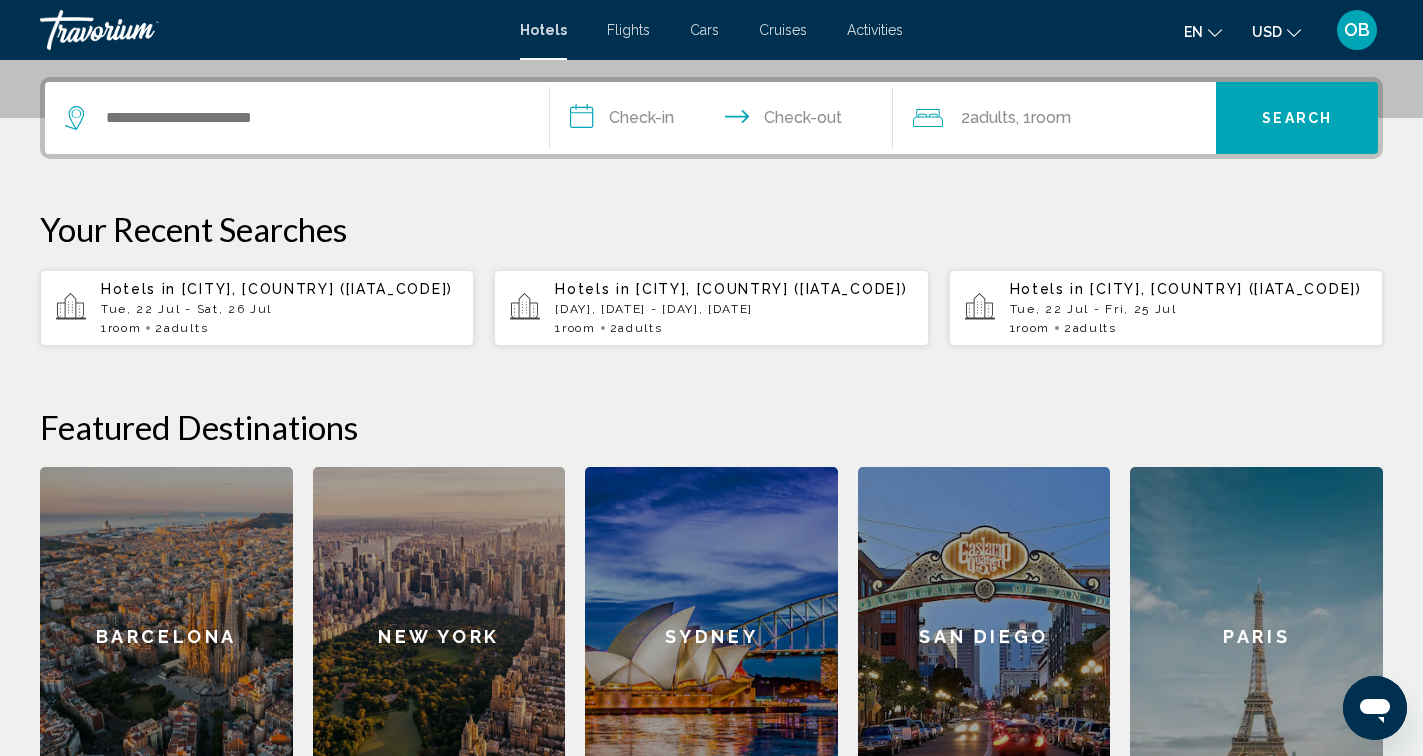 scroll, scrollTop: 494, scrollLeft: 0, axis: vertical 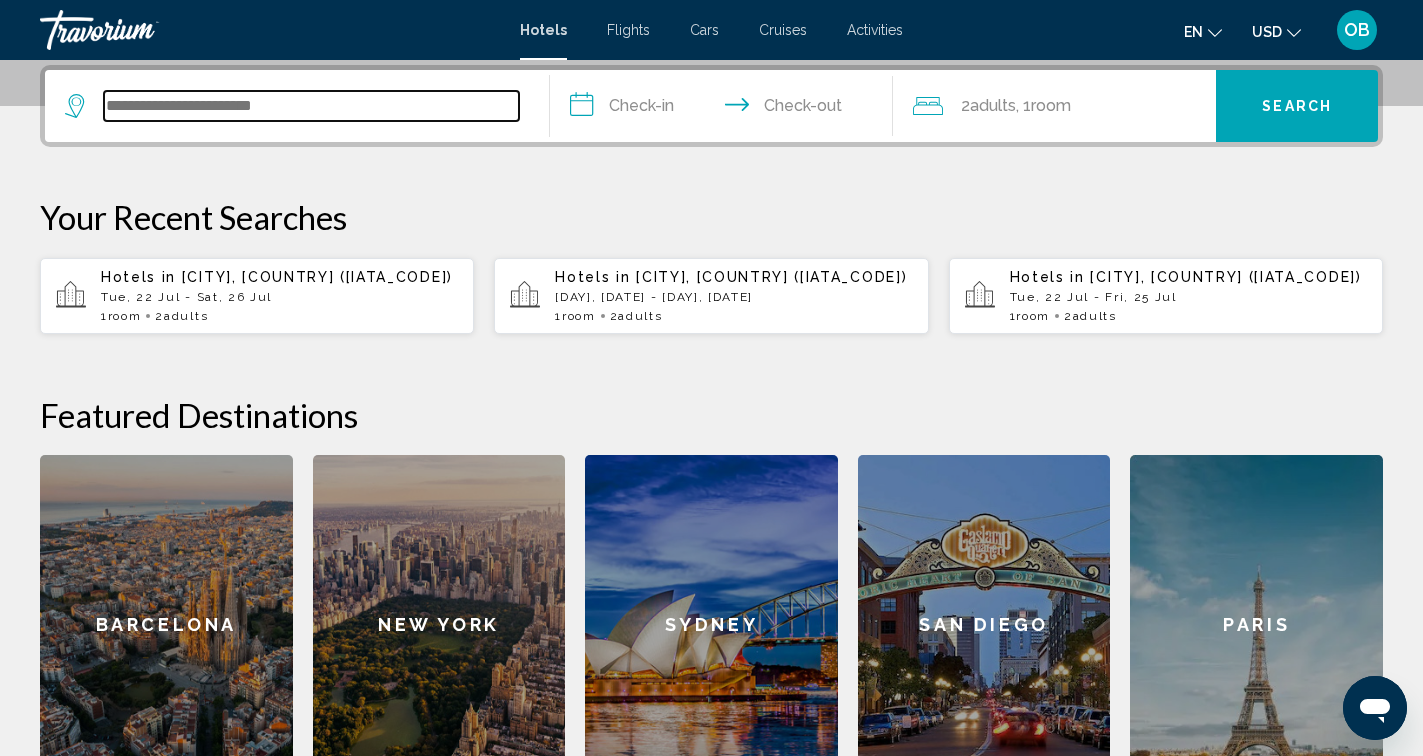 click at bounding box center [311, 106] 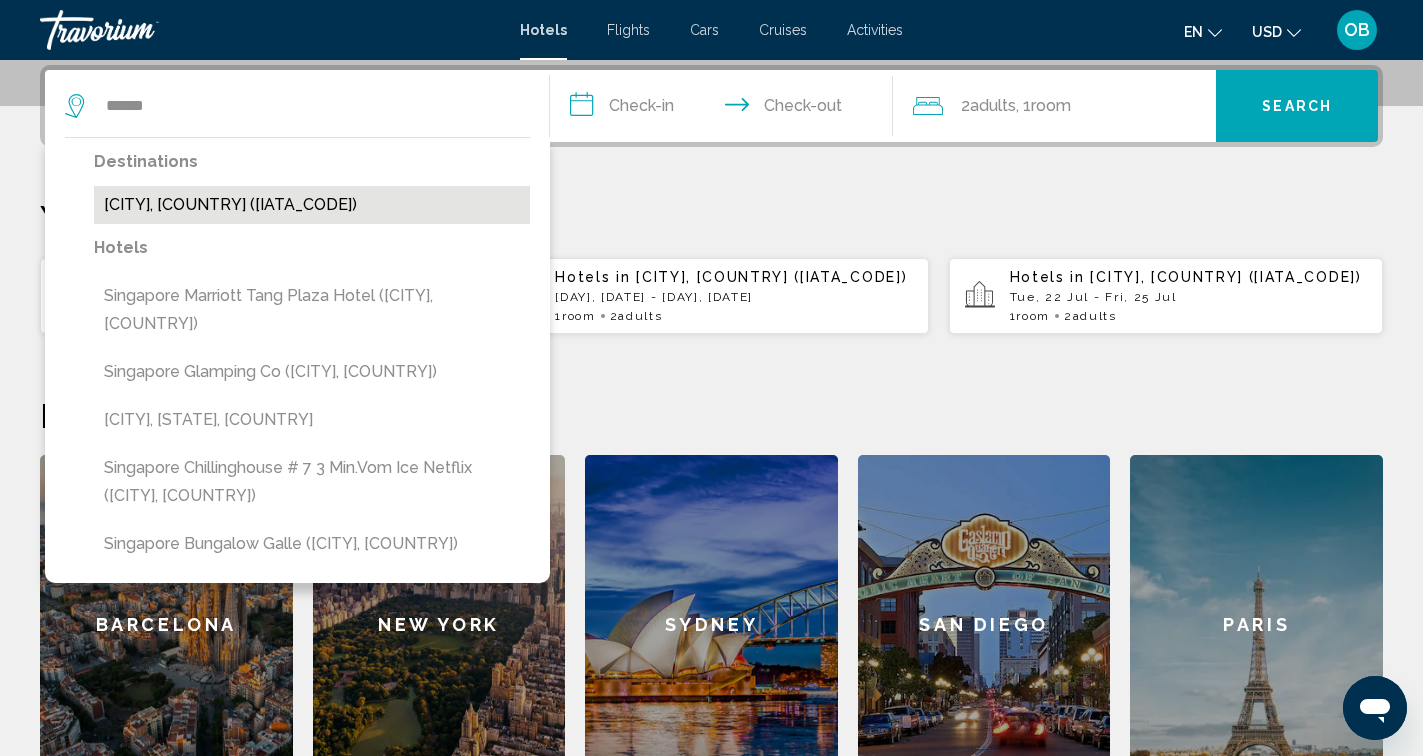 click on "[CITY], [COUNTRY] ([IATA_CODE])" at bounding box center [312, 205] 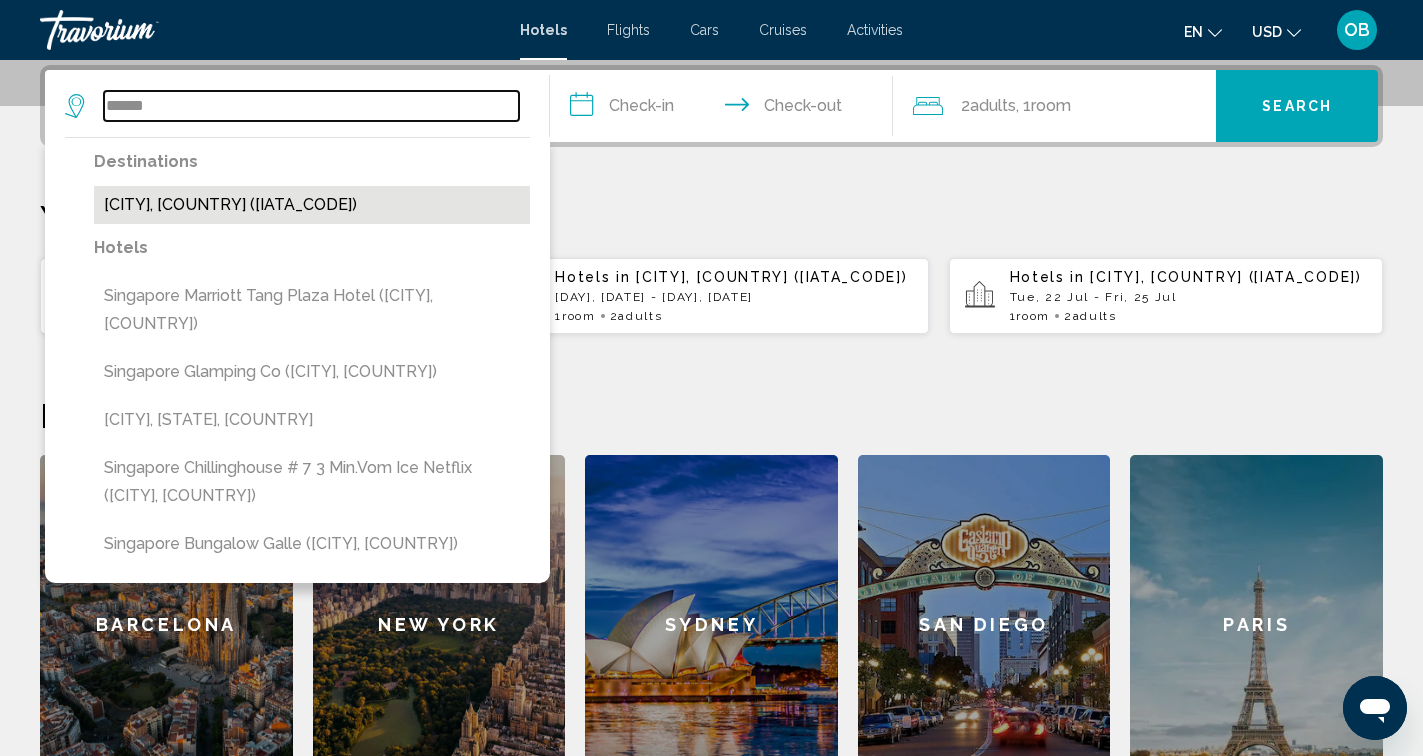 type on "**********" 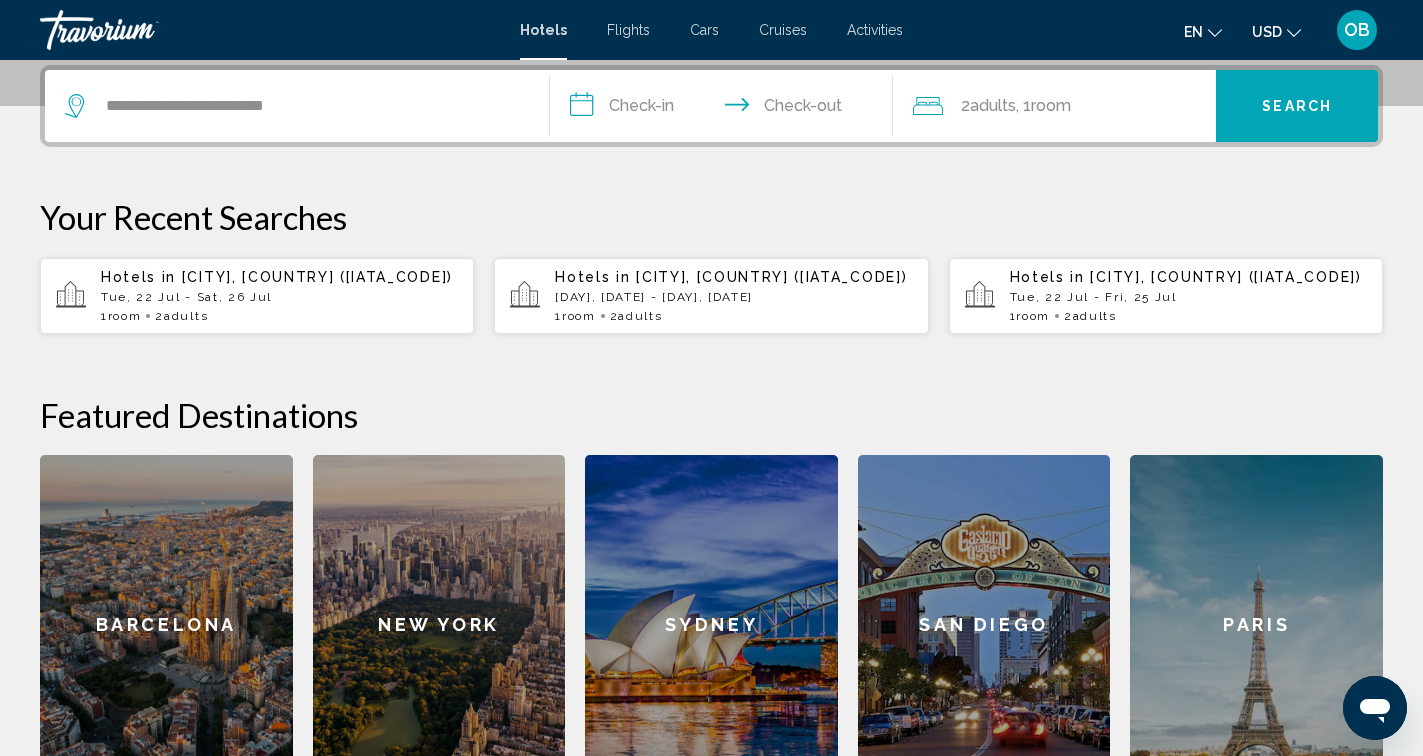 click on "**********" at bounding box center (725, 109) 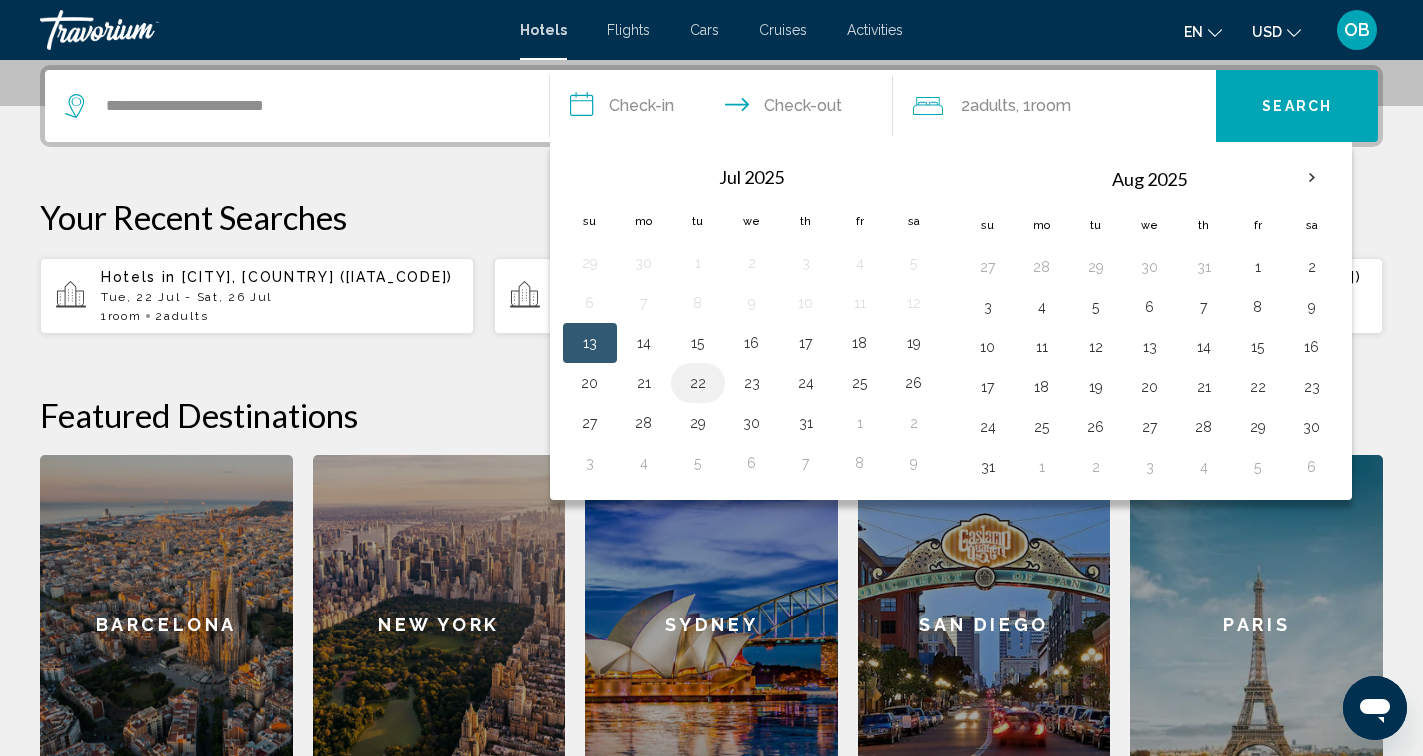 click on "22" at bounding box center (698, 383) 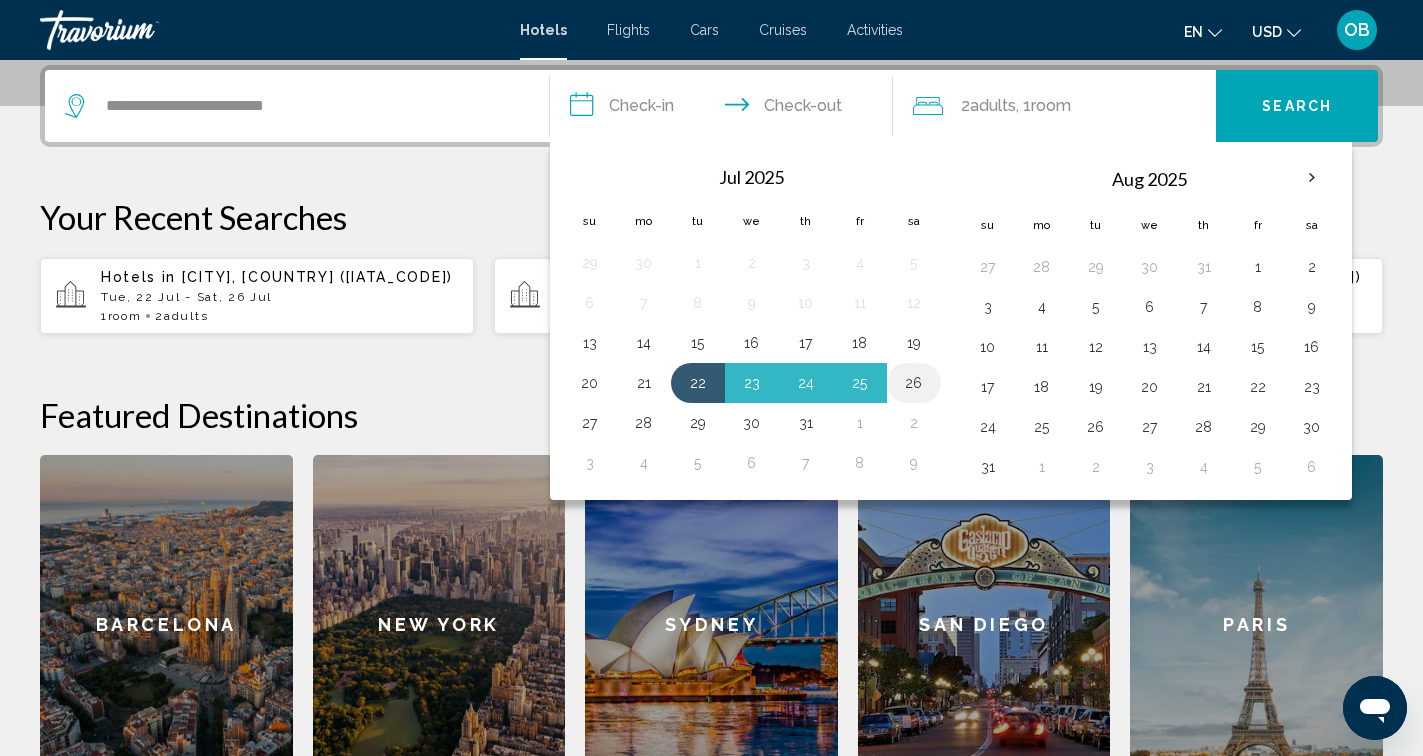 click on "26" at bounding box center (914, 383) 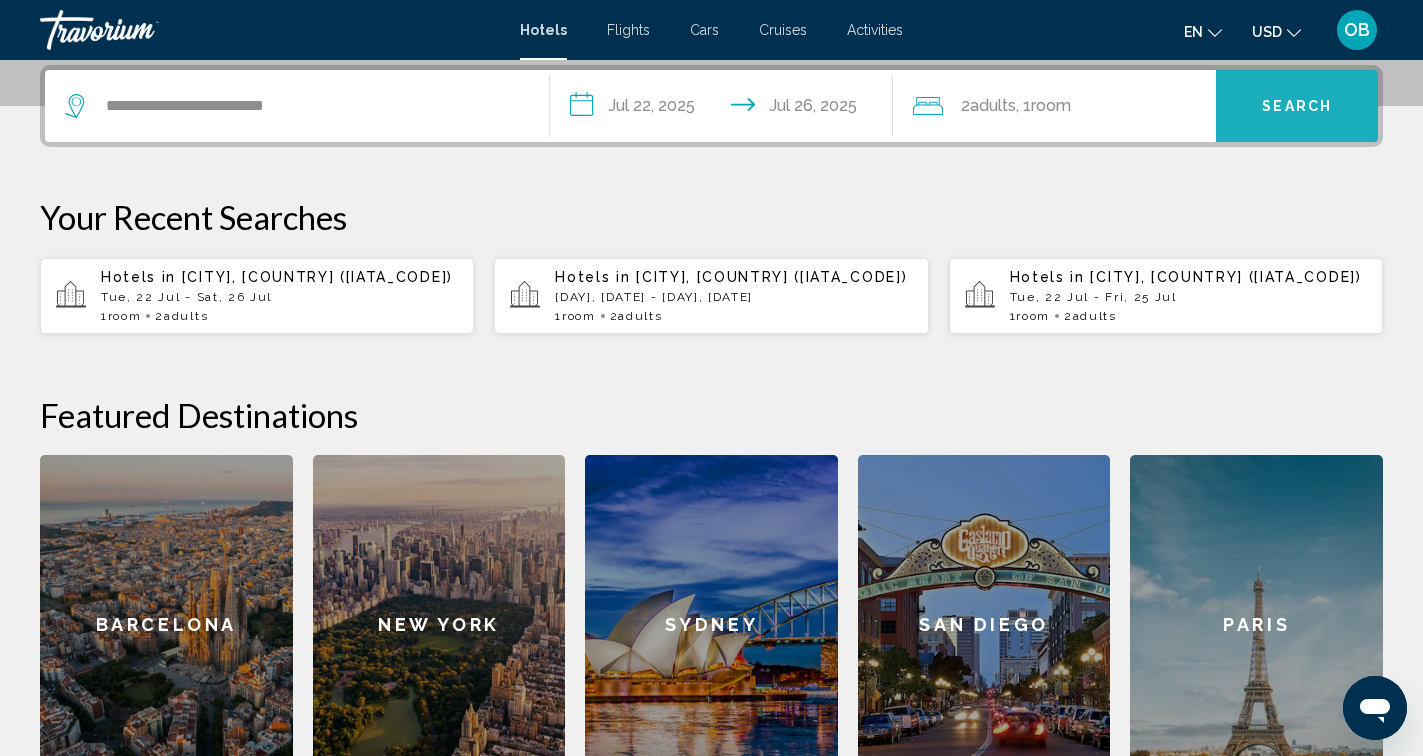 click on "Search" at bounding box center (1297, 107) 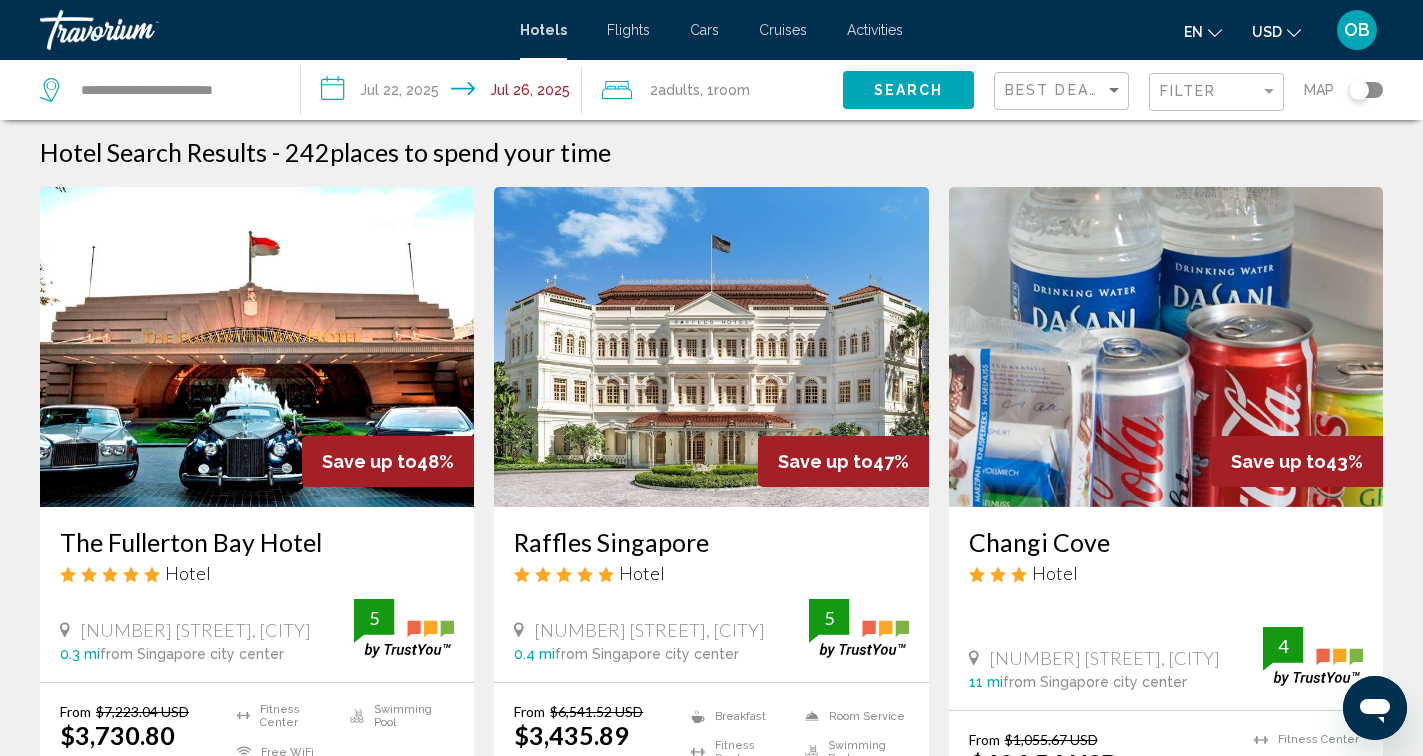 scroll, scrollTop: 0, scrollLeft: 0, axis: both 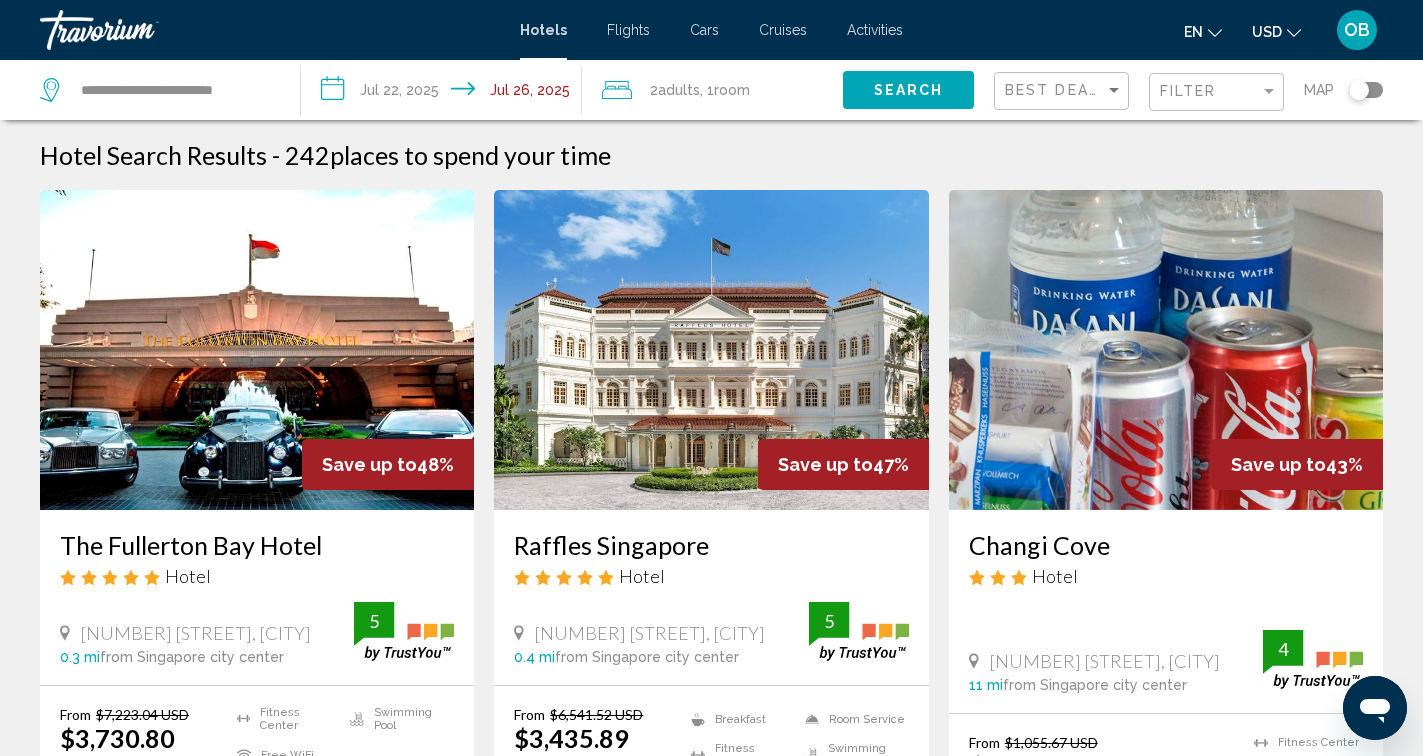 click 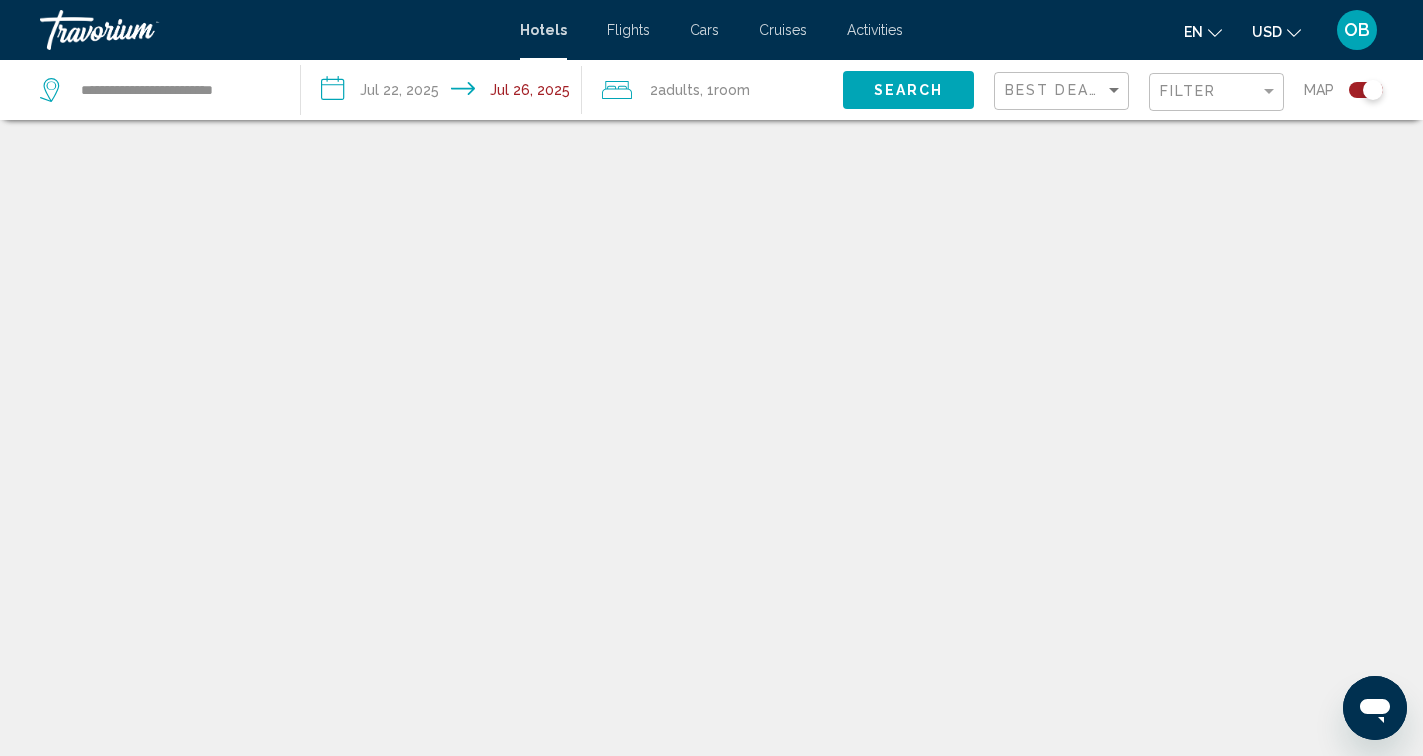 scroll, scrollTop: 120, scrollLeft: 0, axis: vertical 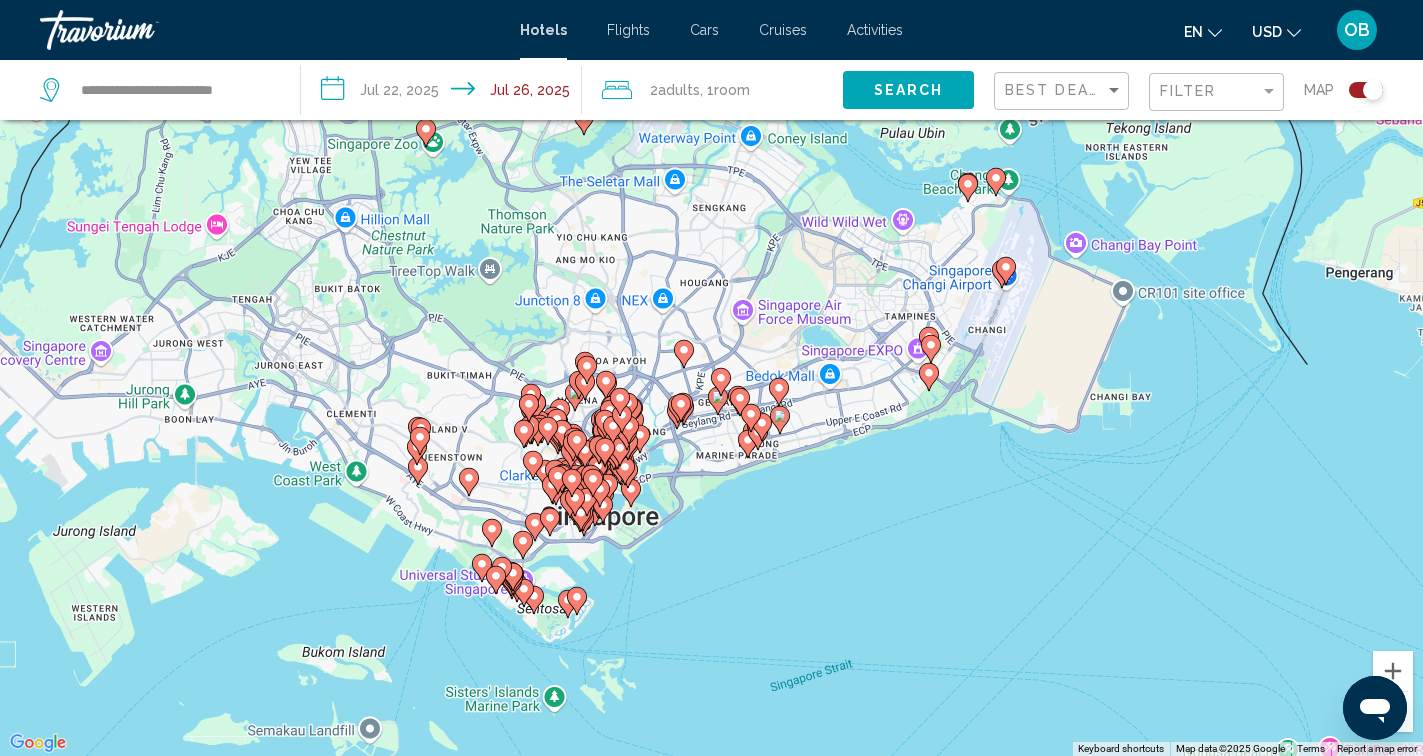 click on "Filter" 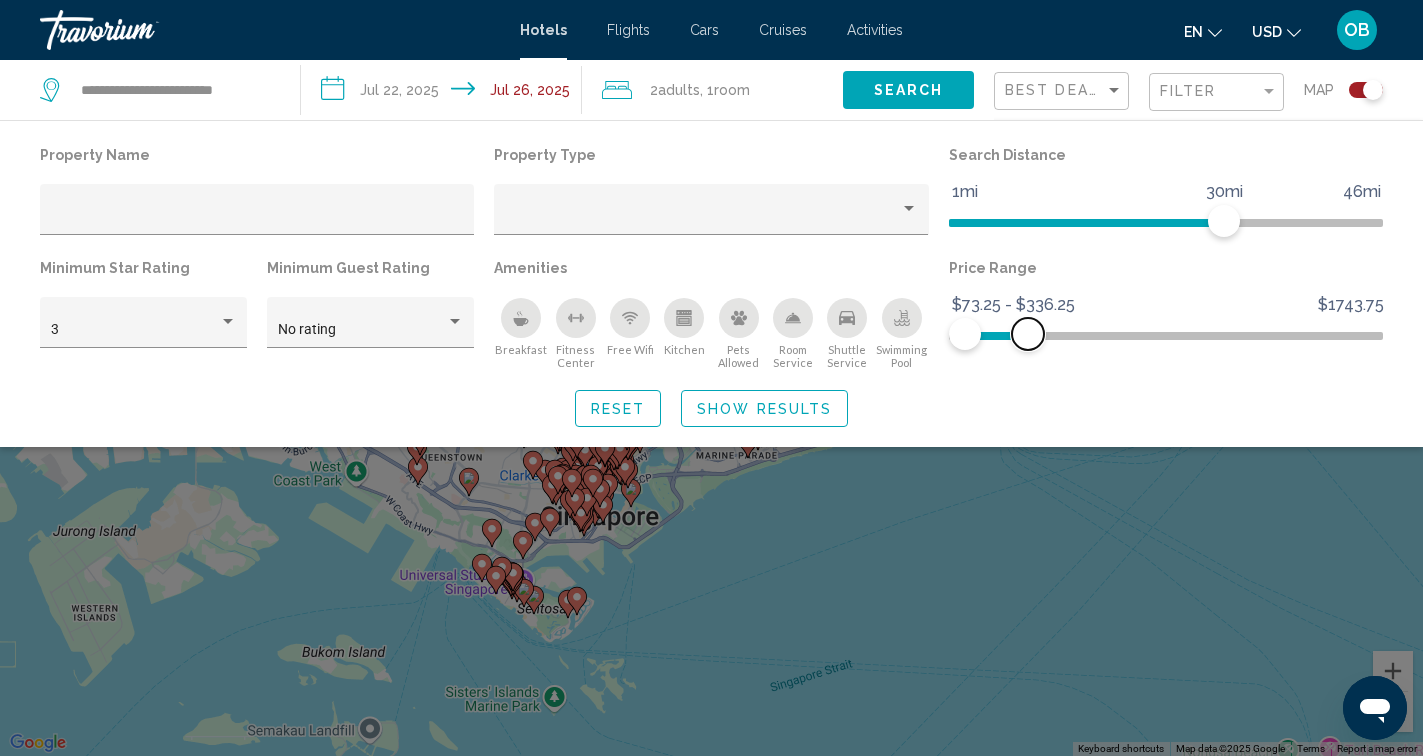 drag, startPoint x: 1361, startPoint y: 328, endPoint x: 1027, endPoint y: 343, distance: 334.33667 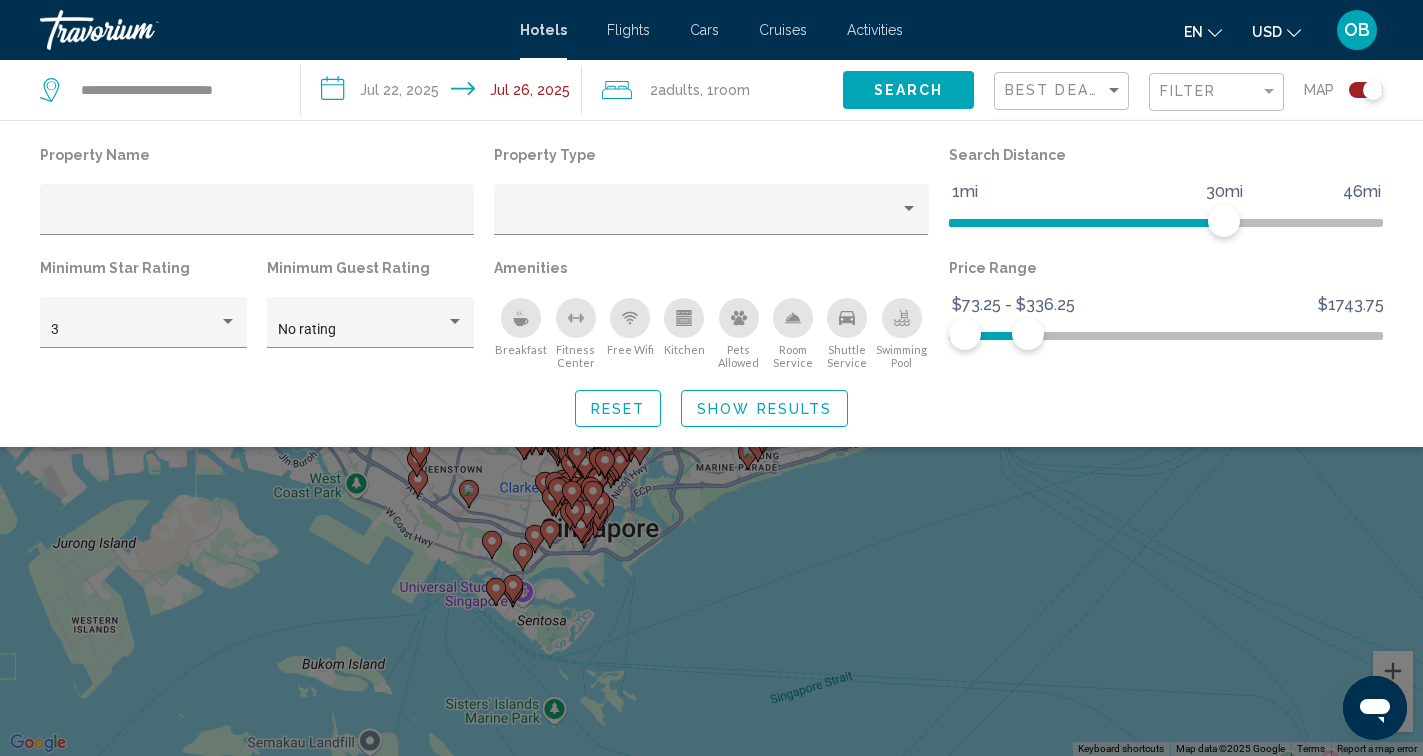 click on "Show Results" 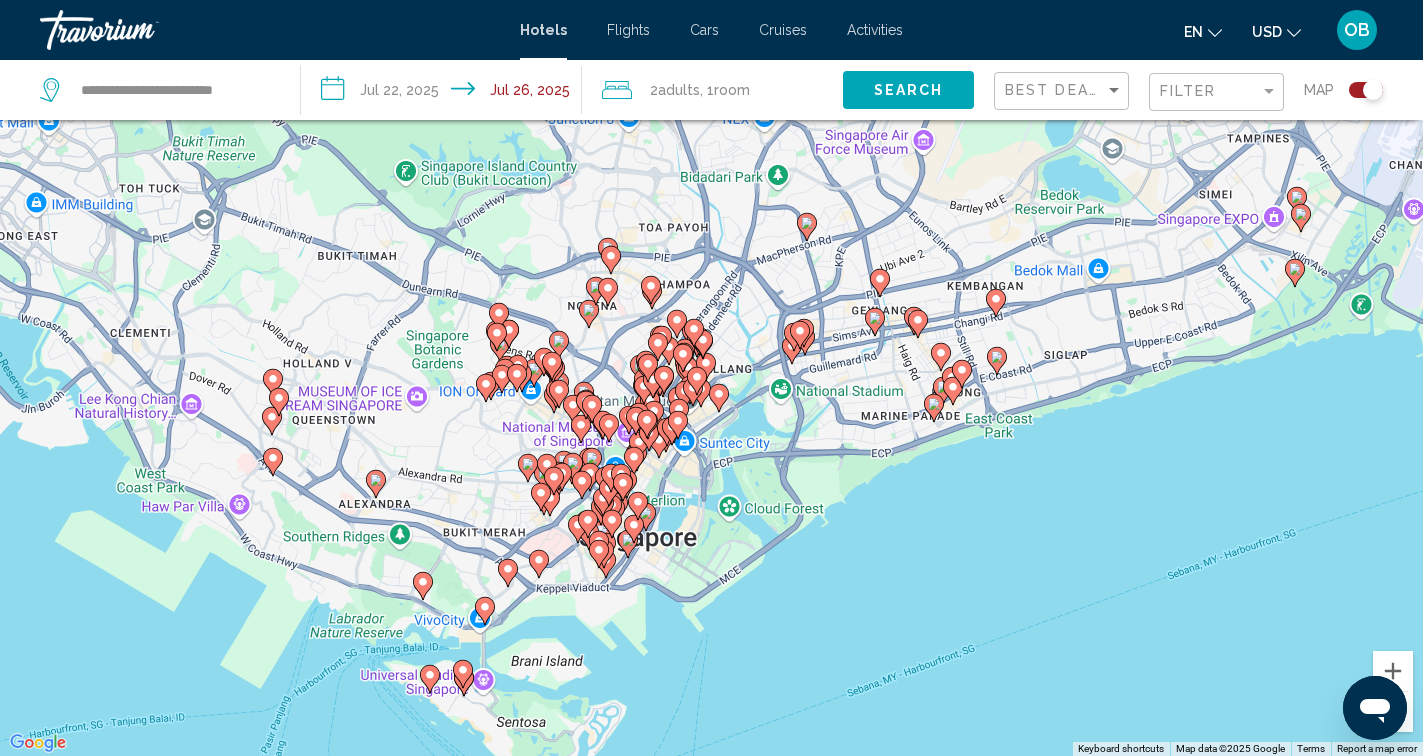 drag, startPoint x: 665, startPoint y: 611, endPoint x: 684, endPoint y: 402, distance: 209.86186 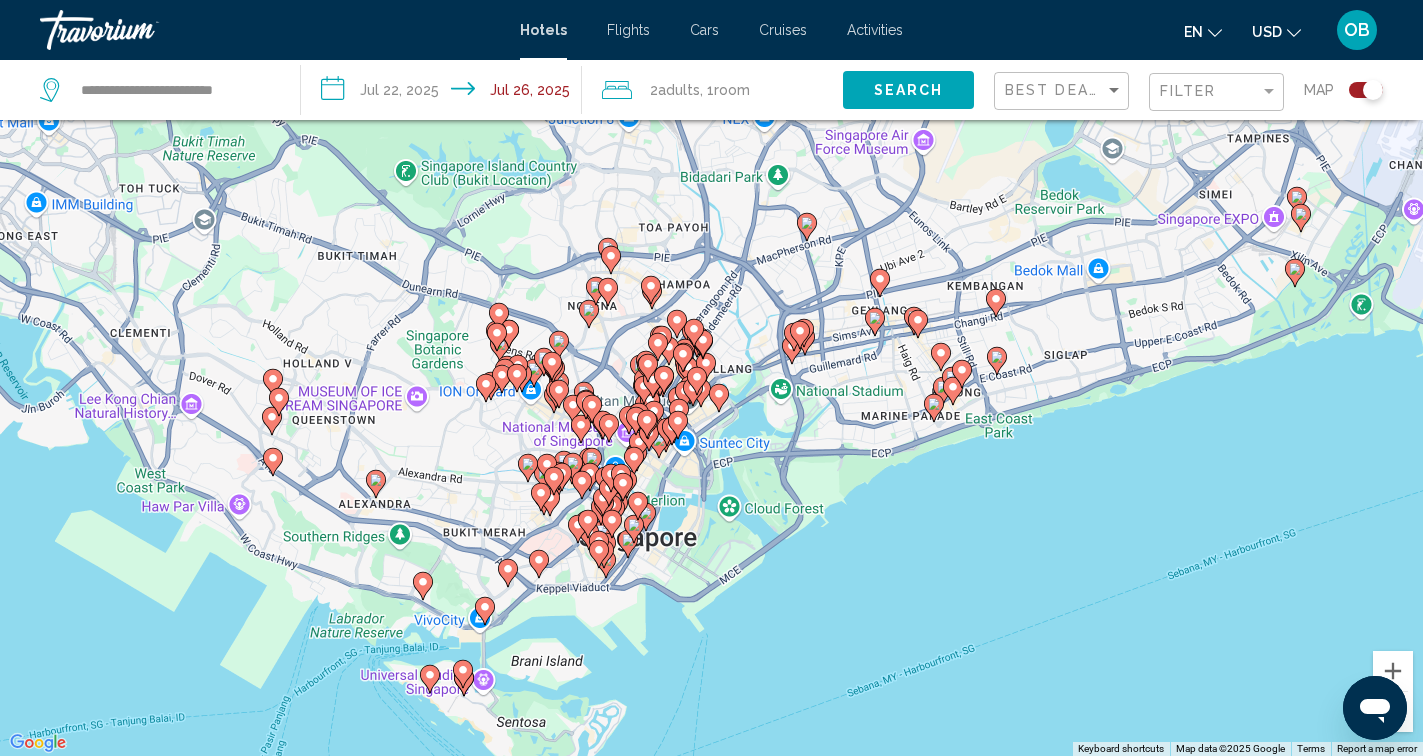 click on "To activate drag with keyboard, press Alt + Enter. Once in keyboard drag state, use the arrow keys to move the marker. To complete the drag, press the Enter key. To cancel, press Escape." at bounding box center (711, 378) 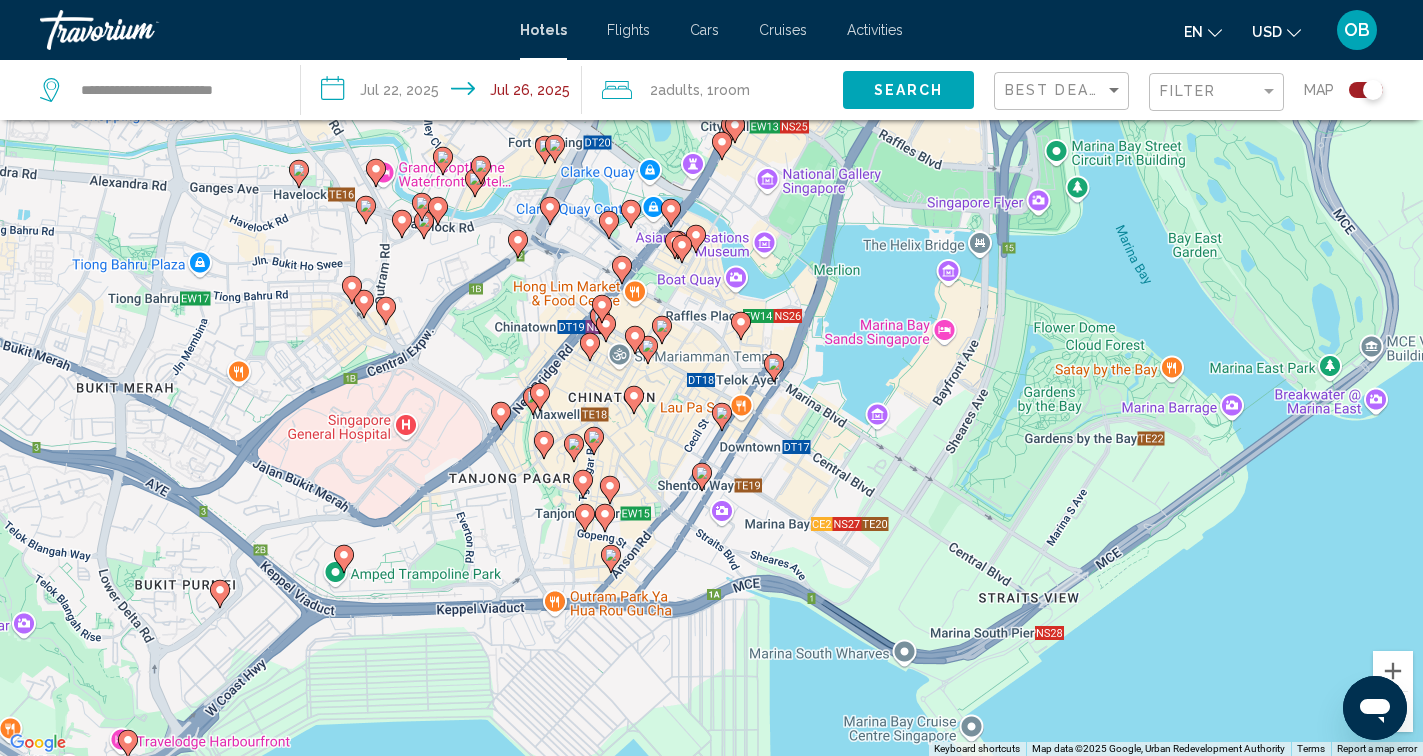 click 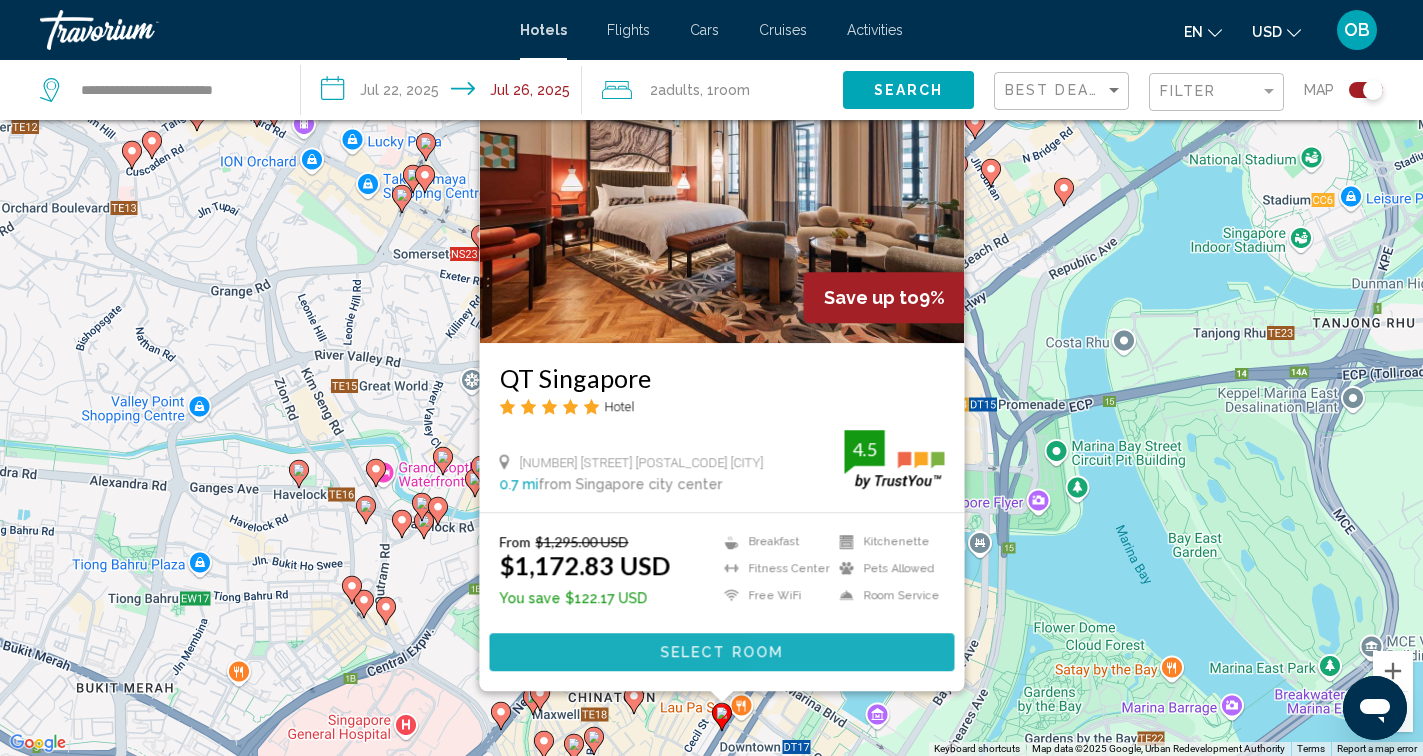 click on "From $1,295.00 USD $1,172.83 USD  You save  $122.17 USD
Breakfast
Fitness Center
Free WiFi
Kitchenette
Pets Allowed
Room Service  4.5 Select Room" at bounding box center (721, 602) 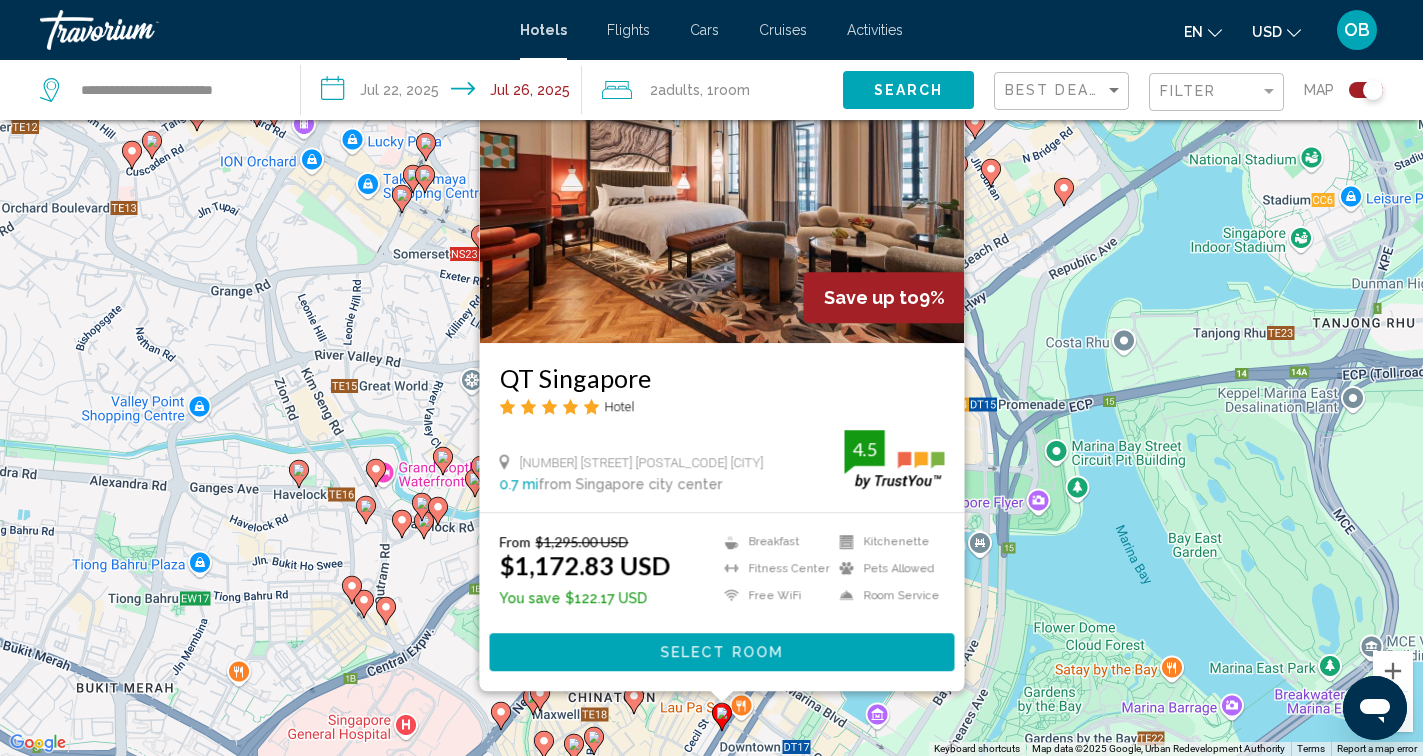 click on "To activate drag with keyboard, press Alt + Enter. Once in keyboard drag state, use the arrow keys to move the marker. To complete the drag, press the Enter key. To cancel, press Escape. Save up to  9%   QT Singapore
Hotel
[NUMBER] [STREET] [POSTAL_CODE] Singapore 0.7 mi  from Singapore [CITY] center from hotel 4.5 From $1,295.00 USD $1,172.83 USD  You save  $122.17 USD
Breakfast
Fitness Center
Free WiFi
Kitchenette
Pets Allowed
Room Service  4.5 Select Room" at bounding box center (711, 378) 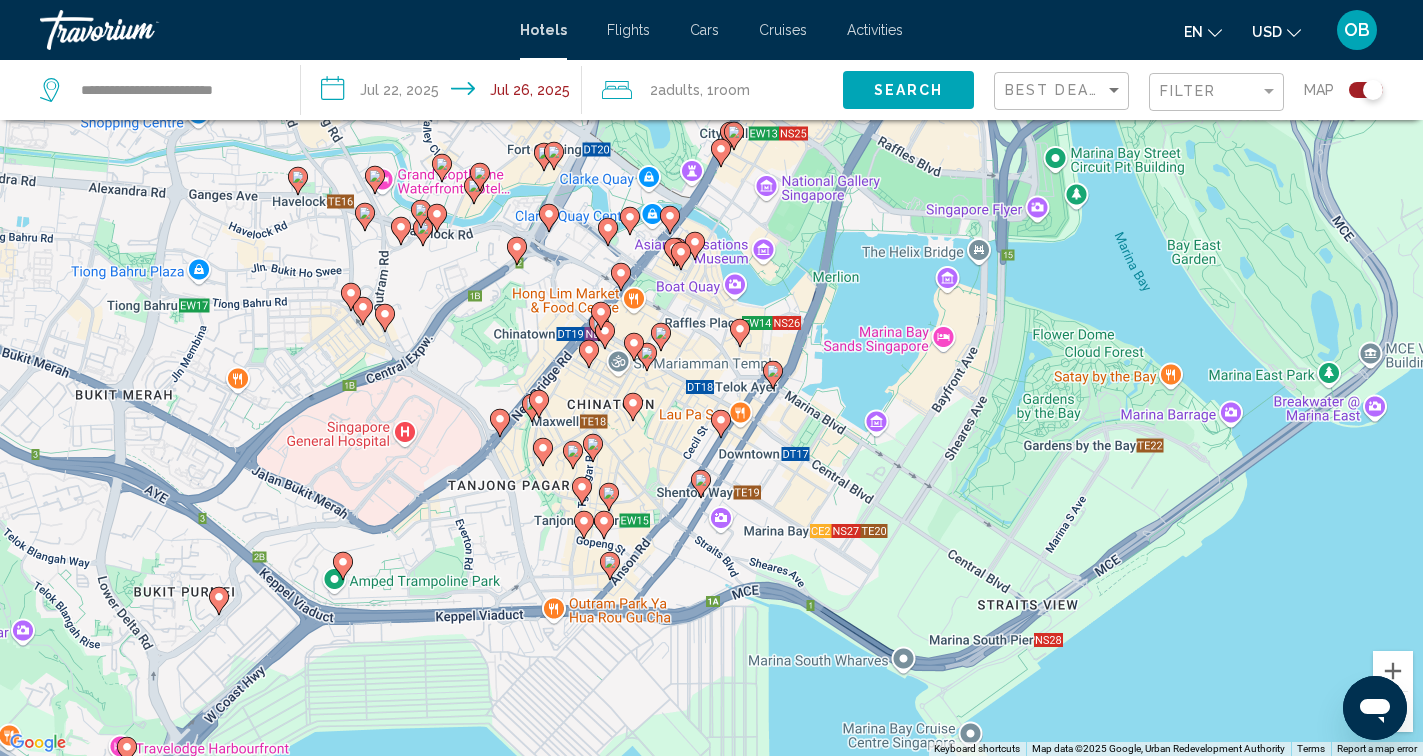 drag, startPoint x: 969, startPoint y: 677, endPoint x: 968, endPoint y: 379, distance: 298.00168 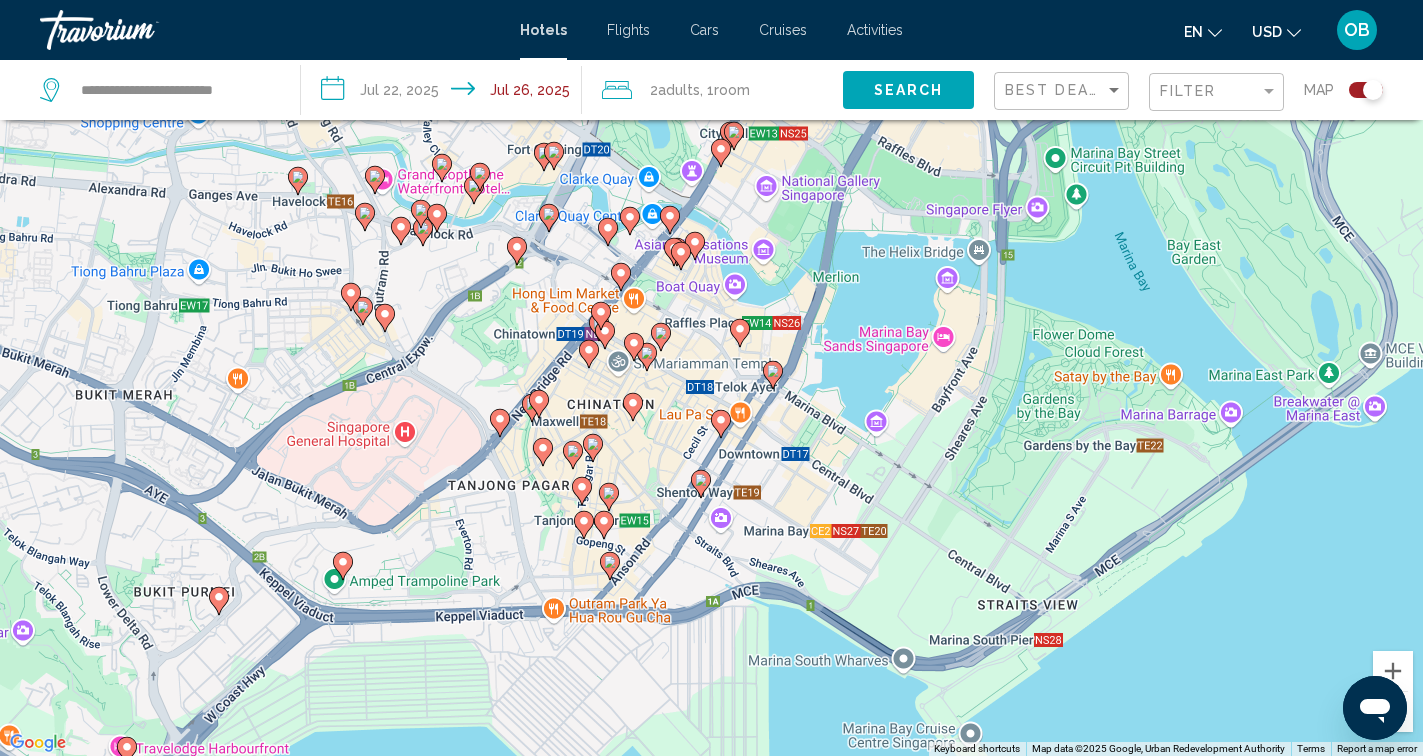 click on "To activate drag with keyboard, press Alt + Enter. Once in keyboard drag state, use the arrow keys to move the marker. To complete the drag, press the Enter key. To cancel, press Escape." at bounding box center [711, 378] 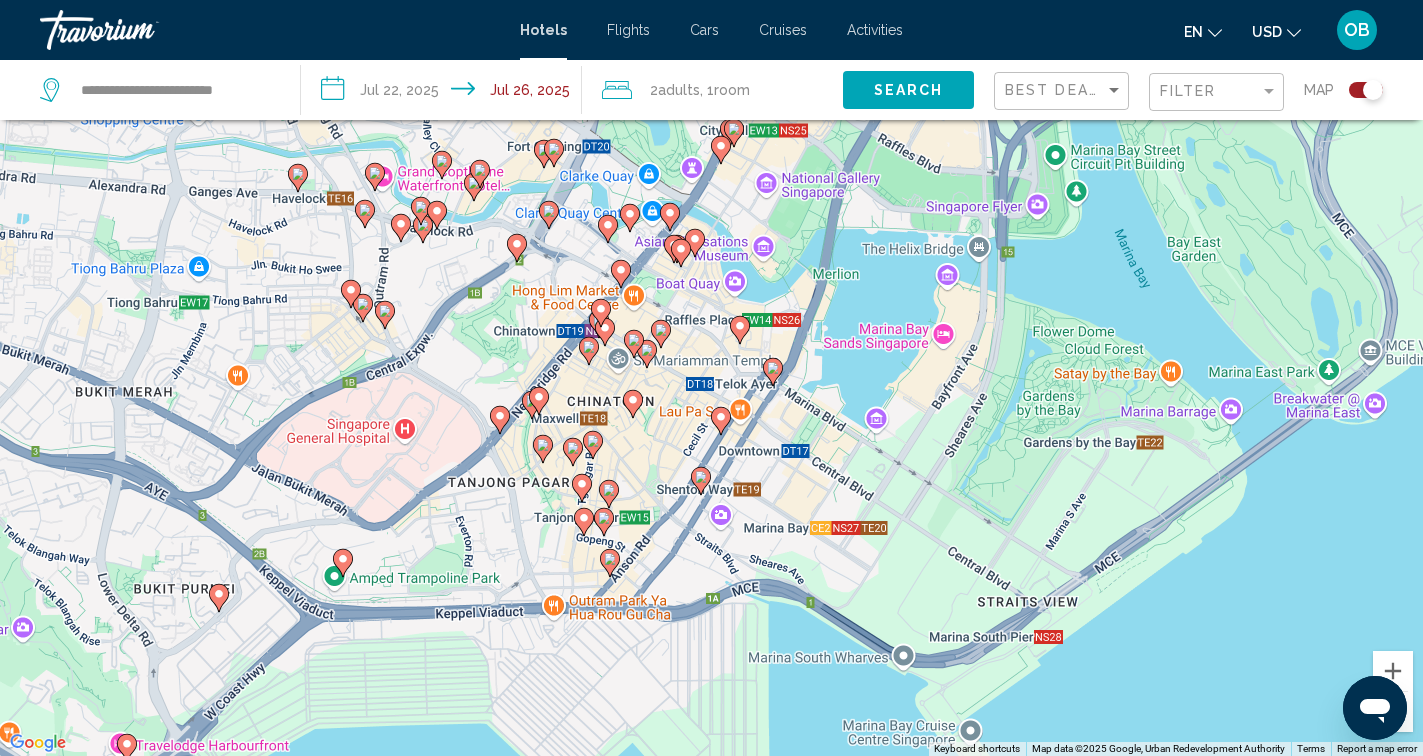 click 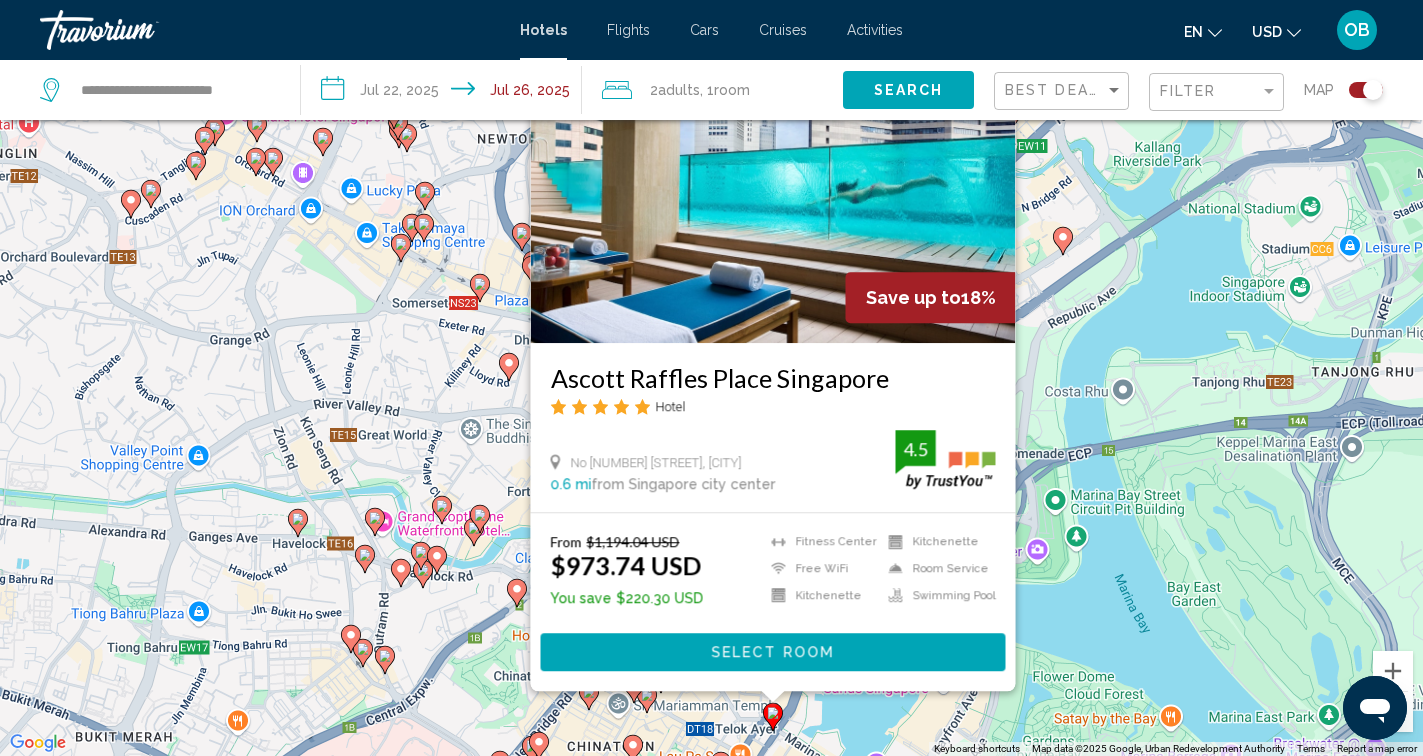click on "To activate drag with keyboard, press Alt + Enter. Once in keyboard drag state, use the arrow keys to move the marker. To complete the drag, press the Enter key. To cancel, press Escape. Save up to  18%   Ascott Raffles Place Singapore
Hotel
No [NUMBER] [STREET], Singapore 0.6 mi  from Singapore [CITY] center from hotel 4.5 From $1,194.04 USD $973.74 USD  You save  $220.30 USD
Fitness Center
Free WiFi
Kitchenette
Kitchenette
Room Service
4.5" at bounding box center (711, 378) 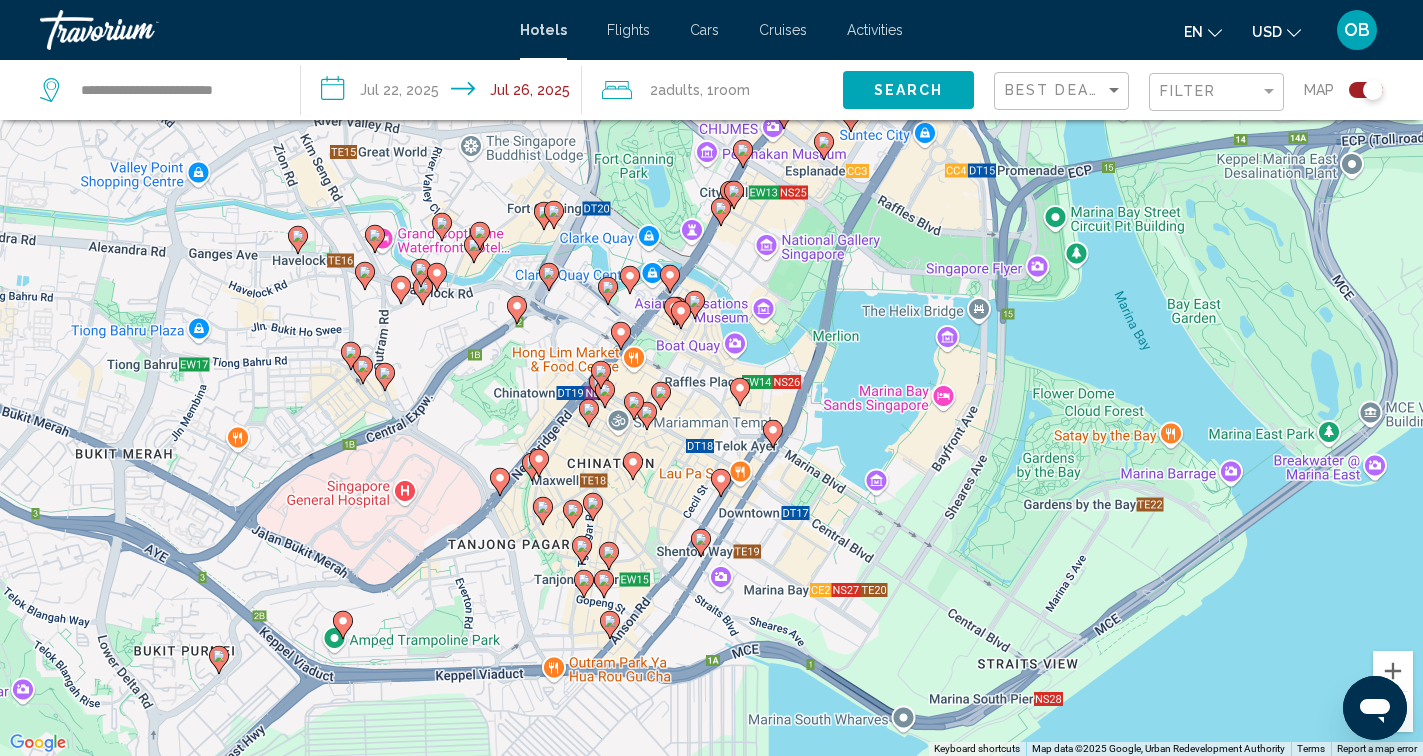 drag, startPoint x: 917, startPoint y: 661, endPoint x: 916, endPoint y: 359, distance: 302.00165 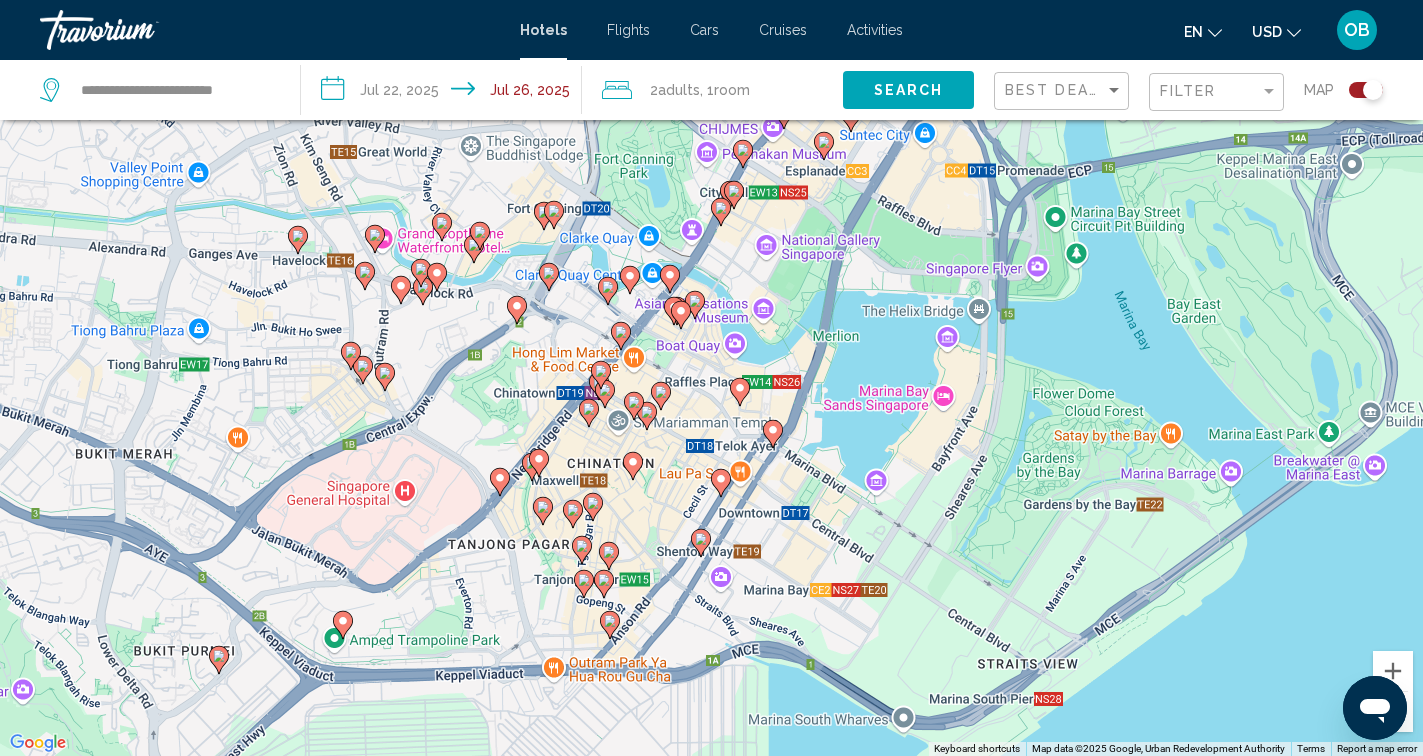 click on "To activate drag with keyboard, press Alt + Enter. Once in keyboard drag state, use the arrow keys to move the marker. To complete the drag, press the Enter key. To cancel, press Escape." at bounding box center [711, 378] 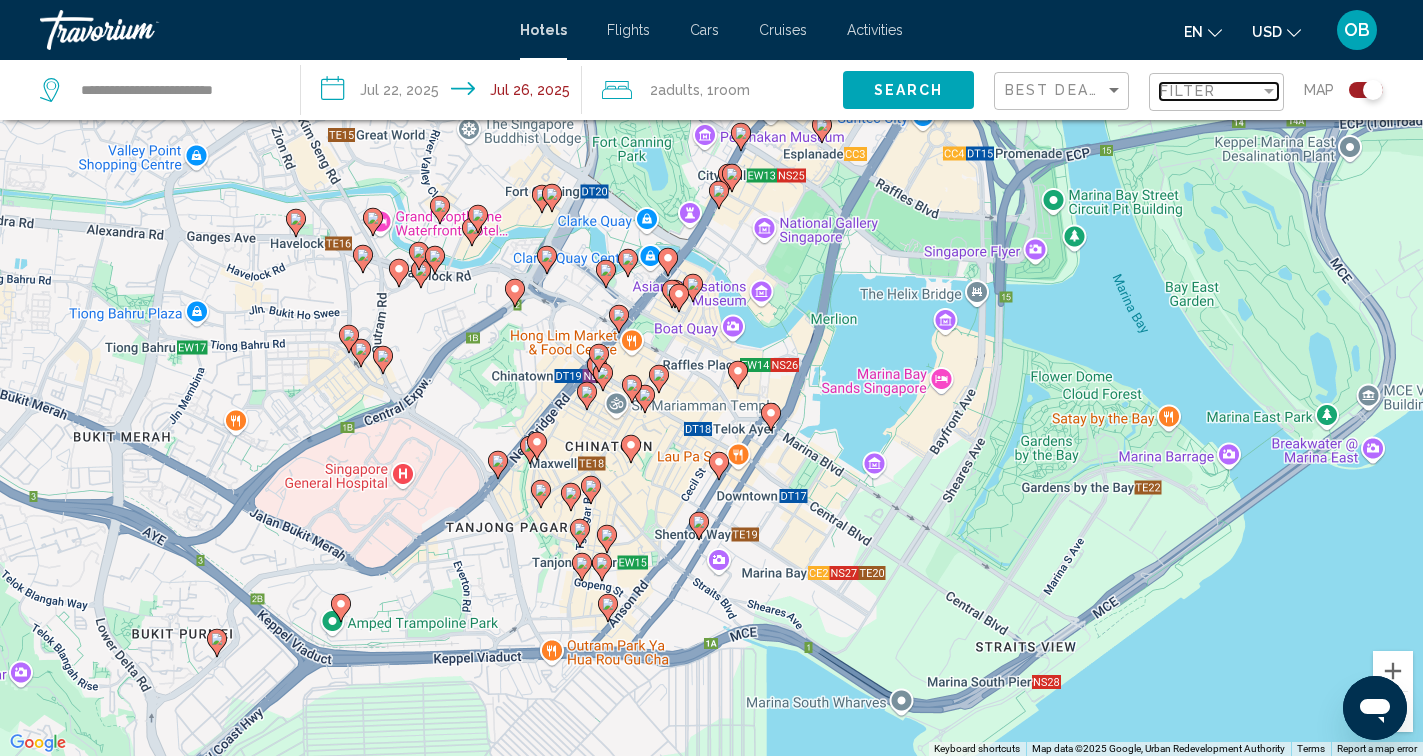 click on "Filter" at bounding box center [1210, 91] 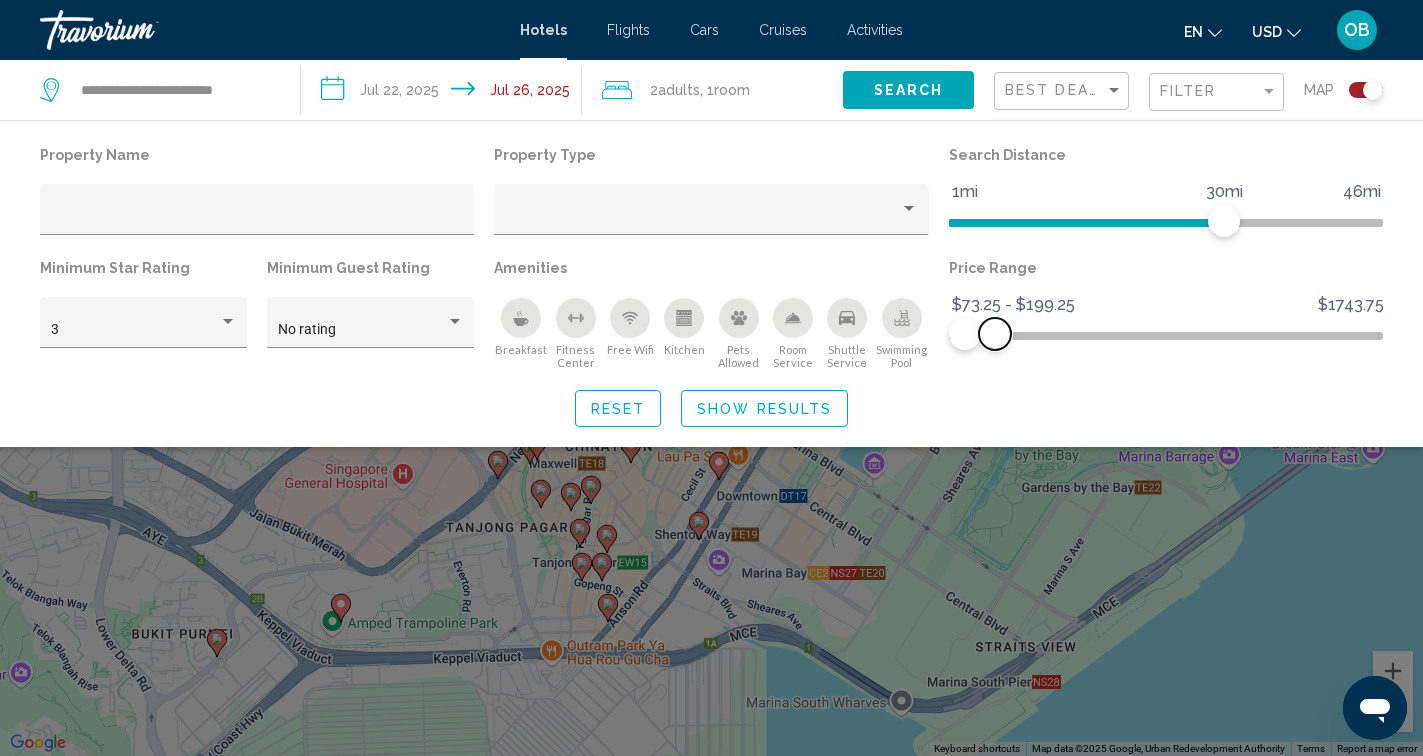 drag, startPoint x: 1022, startPoint y: 330, endPoint x: 995, endPoint y: 334, distance: 27.294687 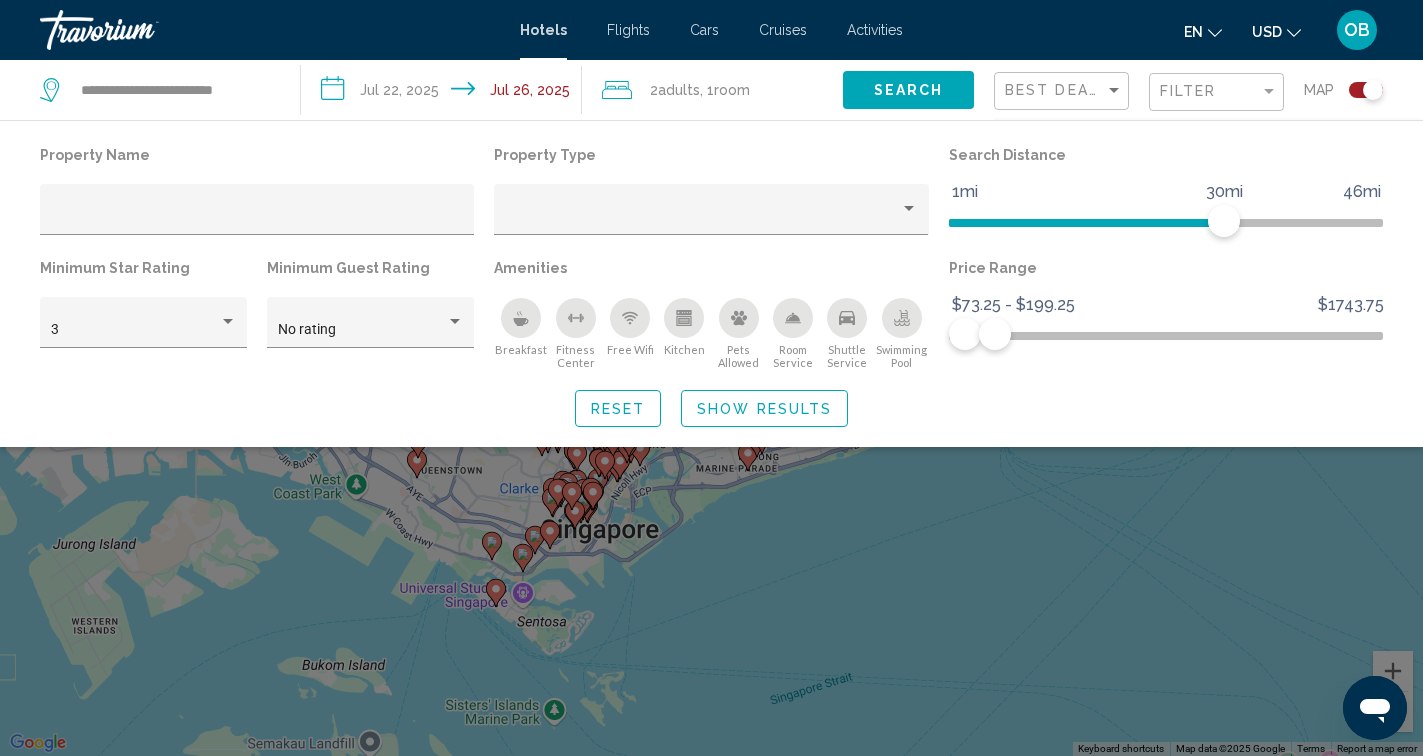 click on "Show Results" 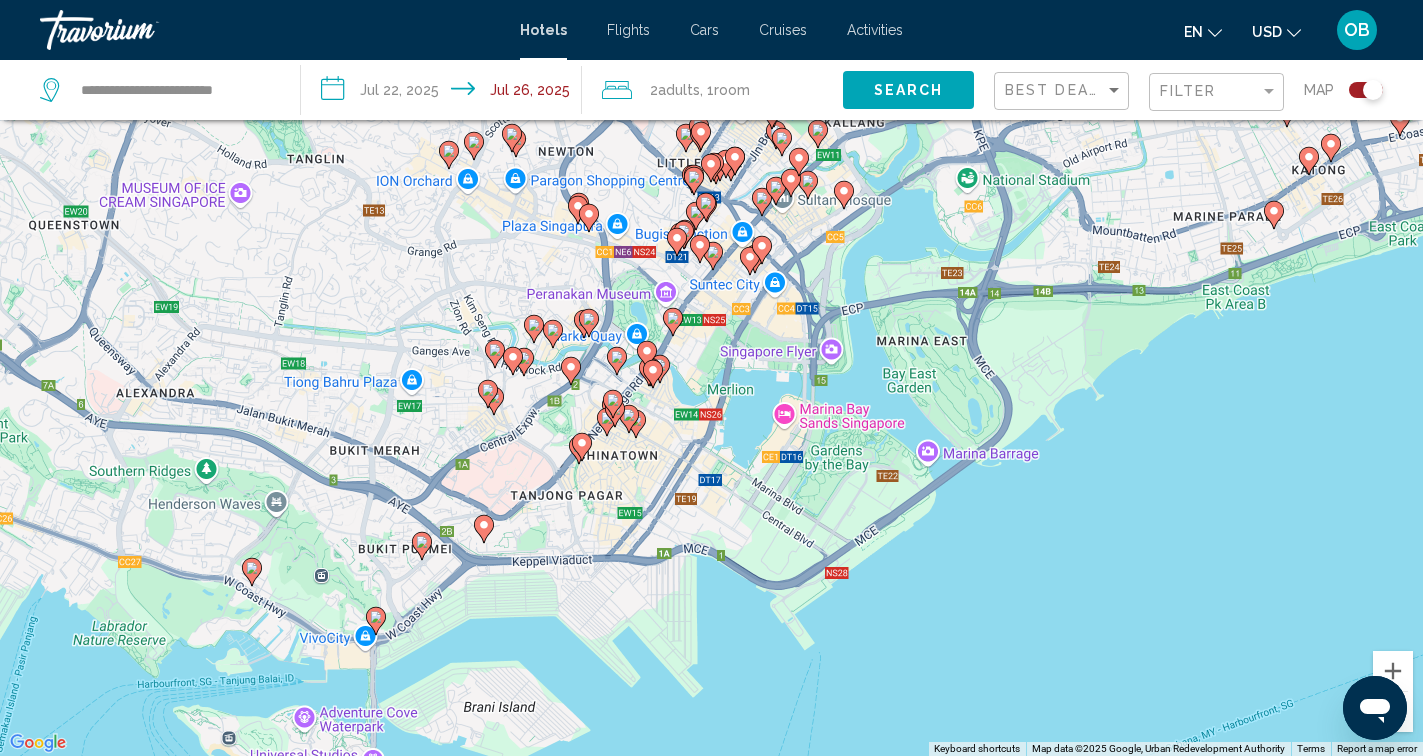 drag, startPoint x: 667, startPoint y: 639, endPoint x: 702, endPoint y: 415, distance: 226.71788 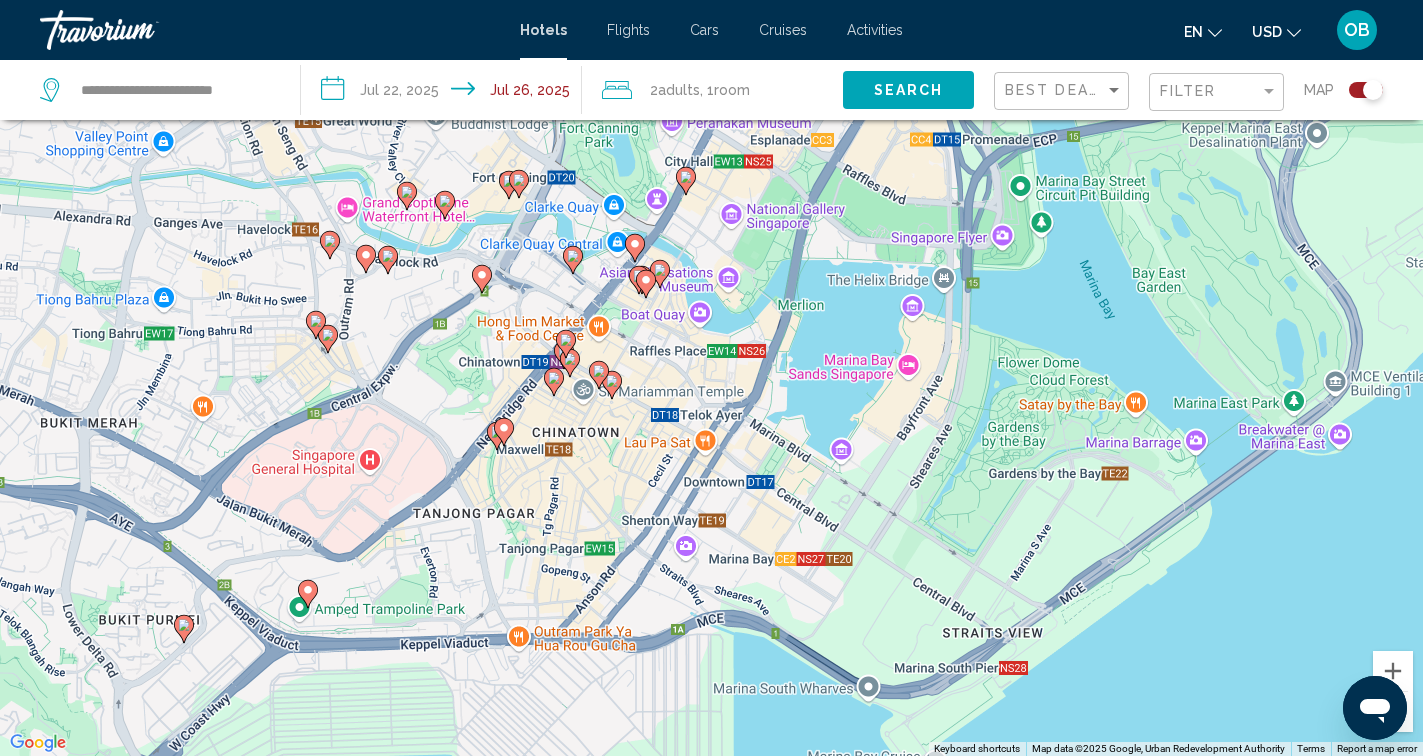 drag, startPoint x: 726, startPoint y: 483, endPoint x: 647, endPoint y: 462, distance: 81.7435 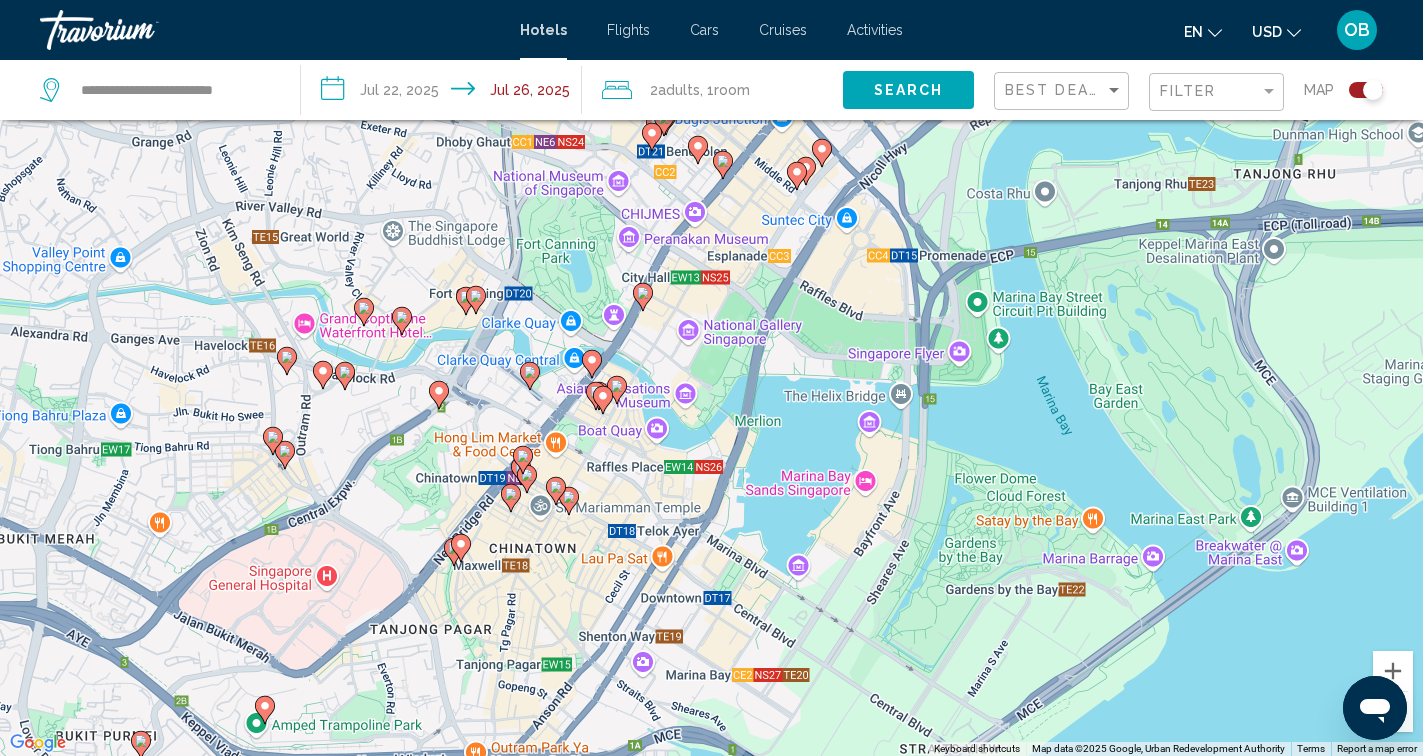 drag, startPoint x: 683, startPoint y: 397, endPoint x: 656, endPoint y: 524, distance: 129.83836 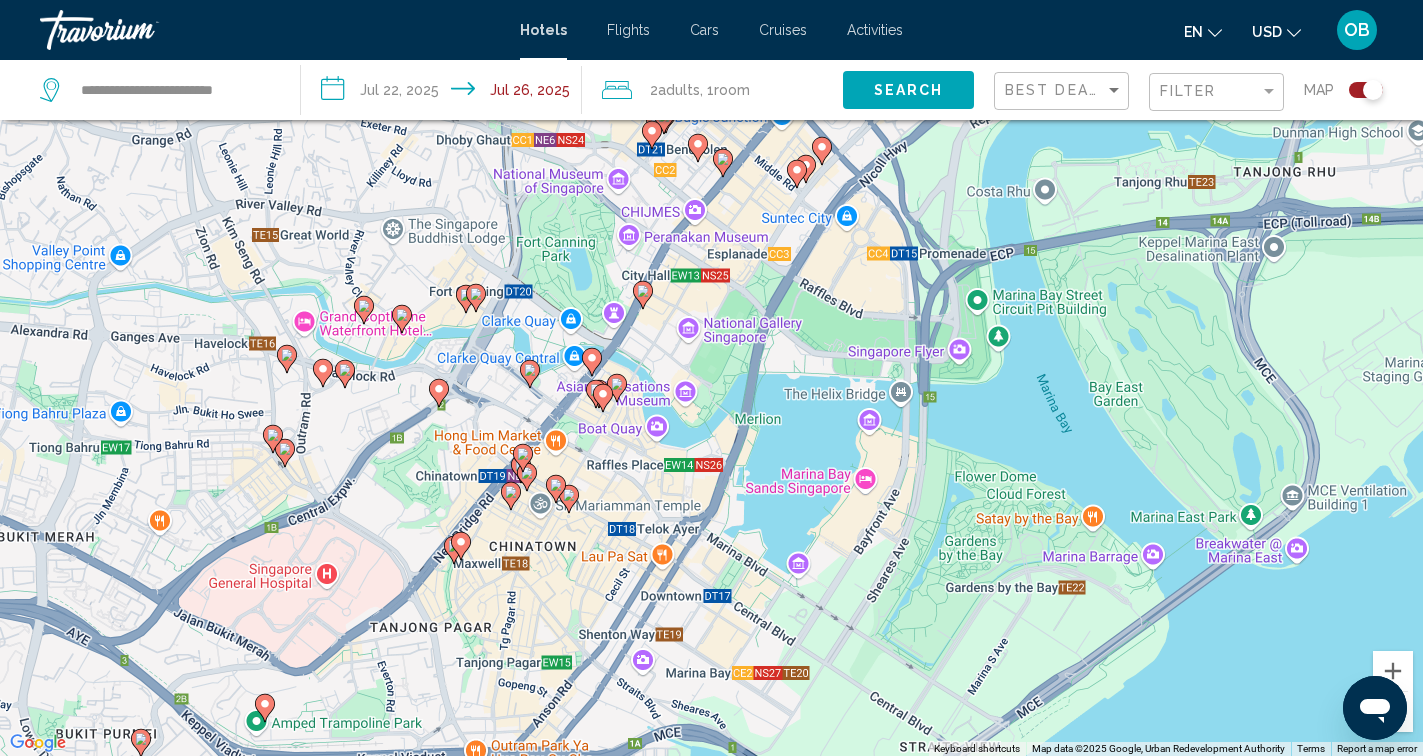 click 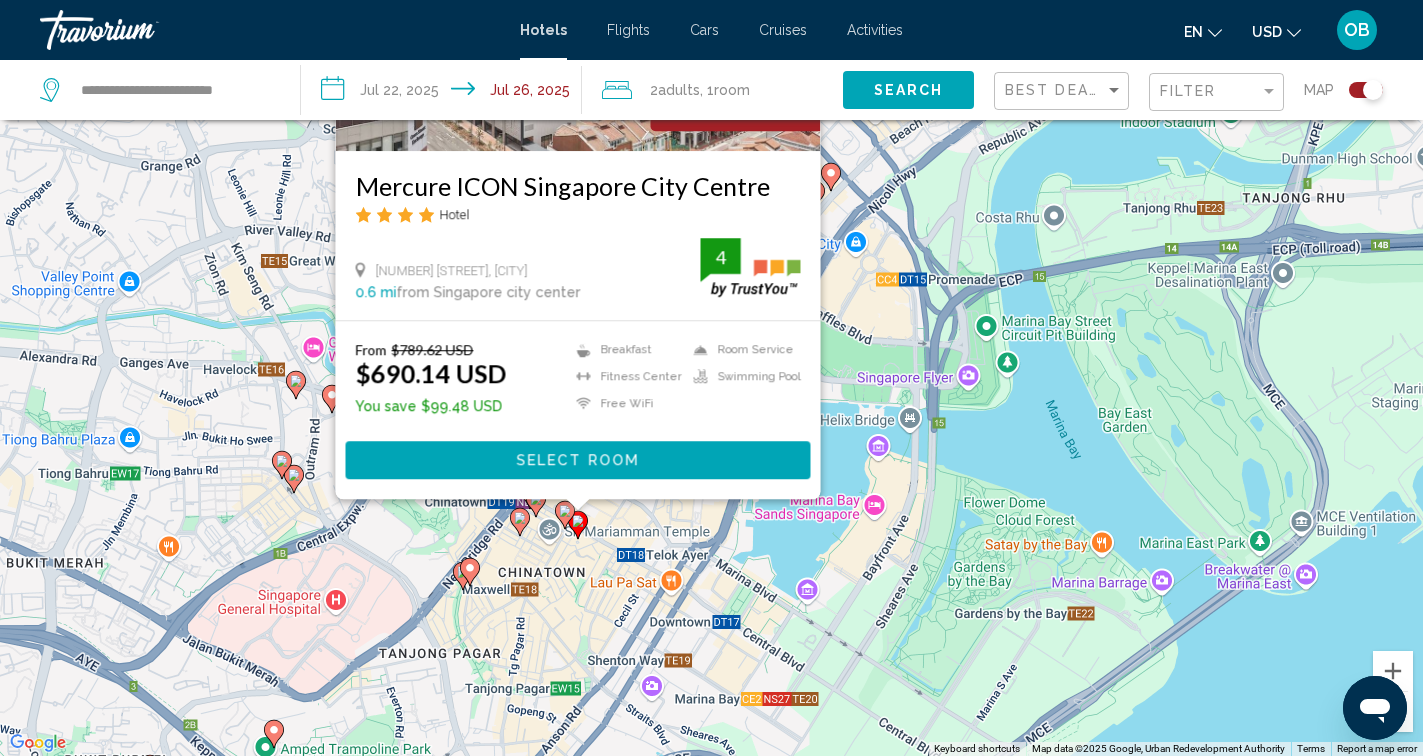 drag, startPoint x: 865, startPoint y: 699, endPoint x: 874, endPoint y: 499, distance: 200.2024 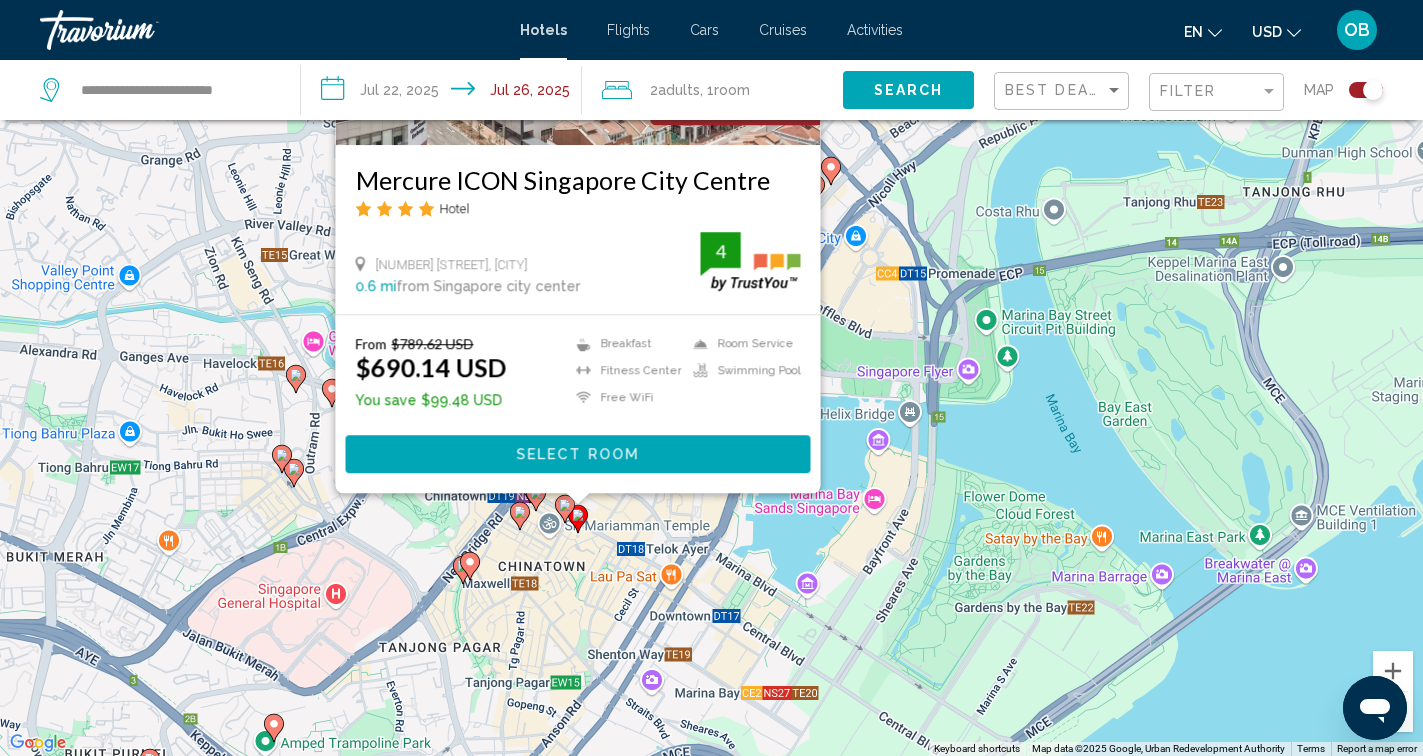 click on "To activate drag with keyboard, press Alt + Enter. Once in keyboard drag state, use the arrow keys to move the marker. To complete the drag, press the Enter key. To cancel, press Escape. Save up to  13%   Mercure ICON Singapore City Centre
Hotel
[NUMBER] [STREET], Singapore 0.6 mi  from Singapore [CITY] center from hotel 4 From $789.62 USD $690.14 USD  You save  $99.48 USD
Breakfast
Fitness Center
Free WiFi
Room Service
Swimming Pool  4 Select Room" at bounding box center [711, 378] 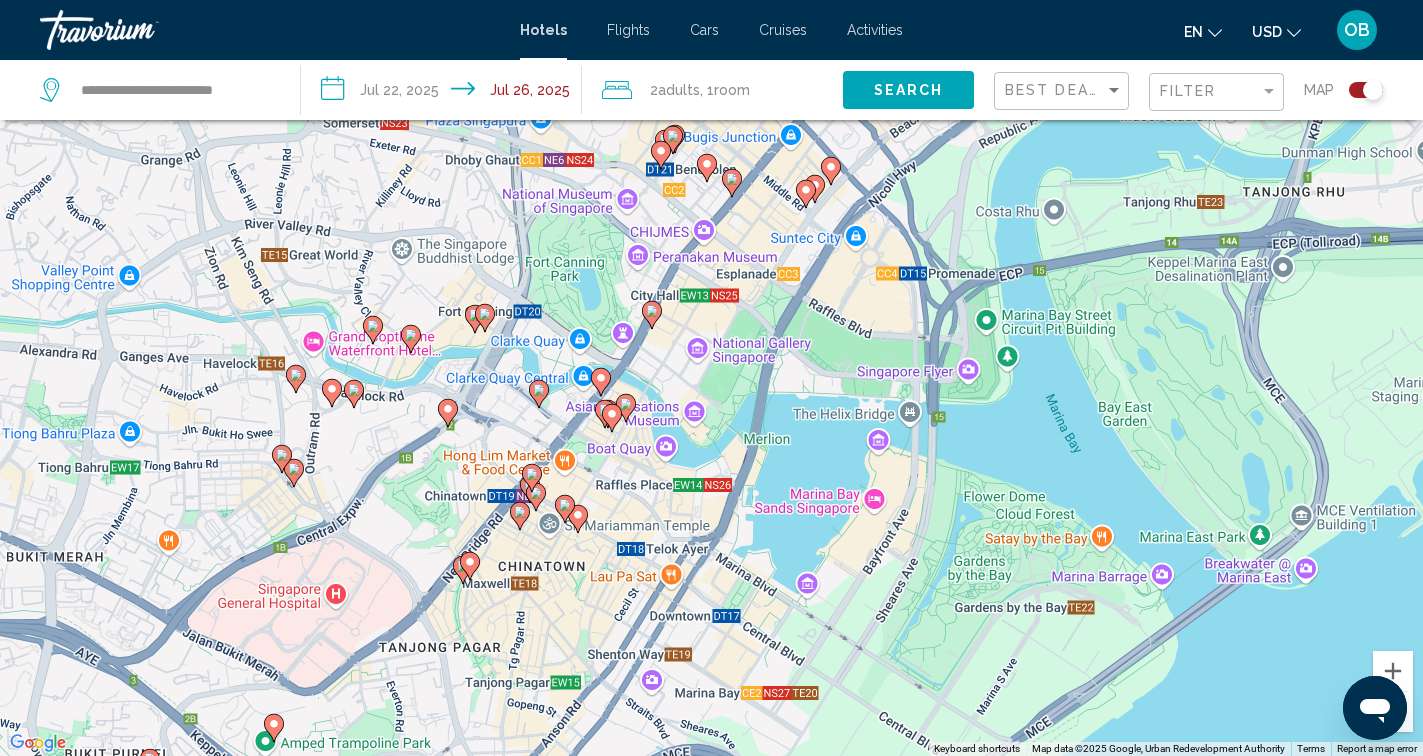 click 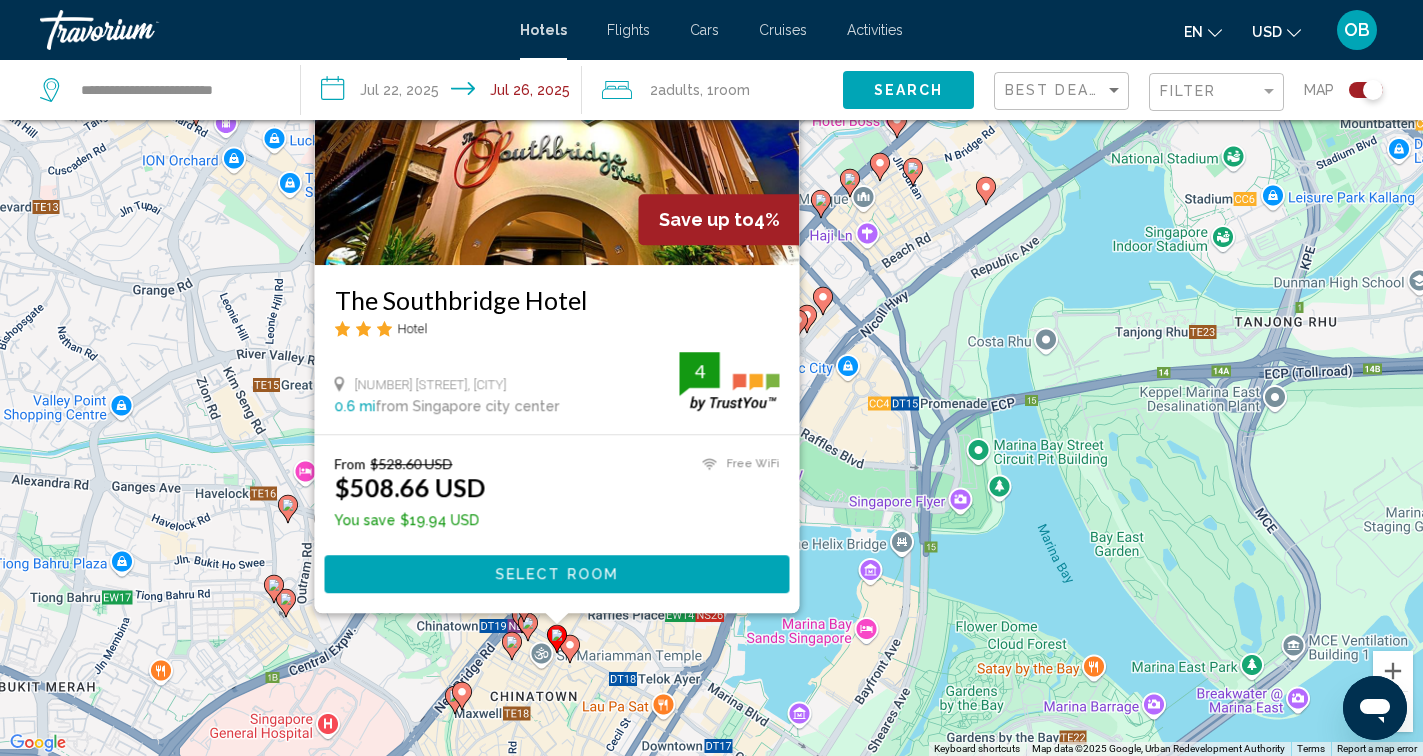 drag, startPoint x: 829, startPoint y: 697, endPoint x: 819, endPoint y: 570, distance: 127.39309 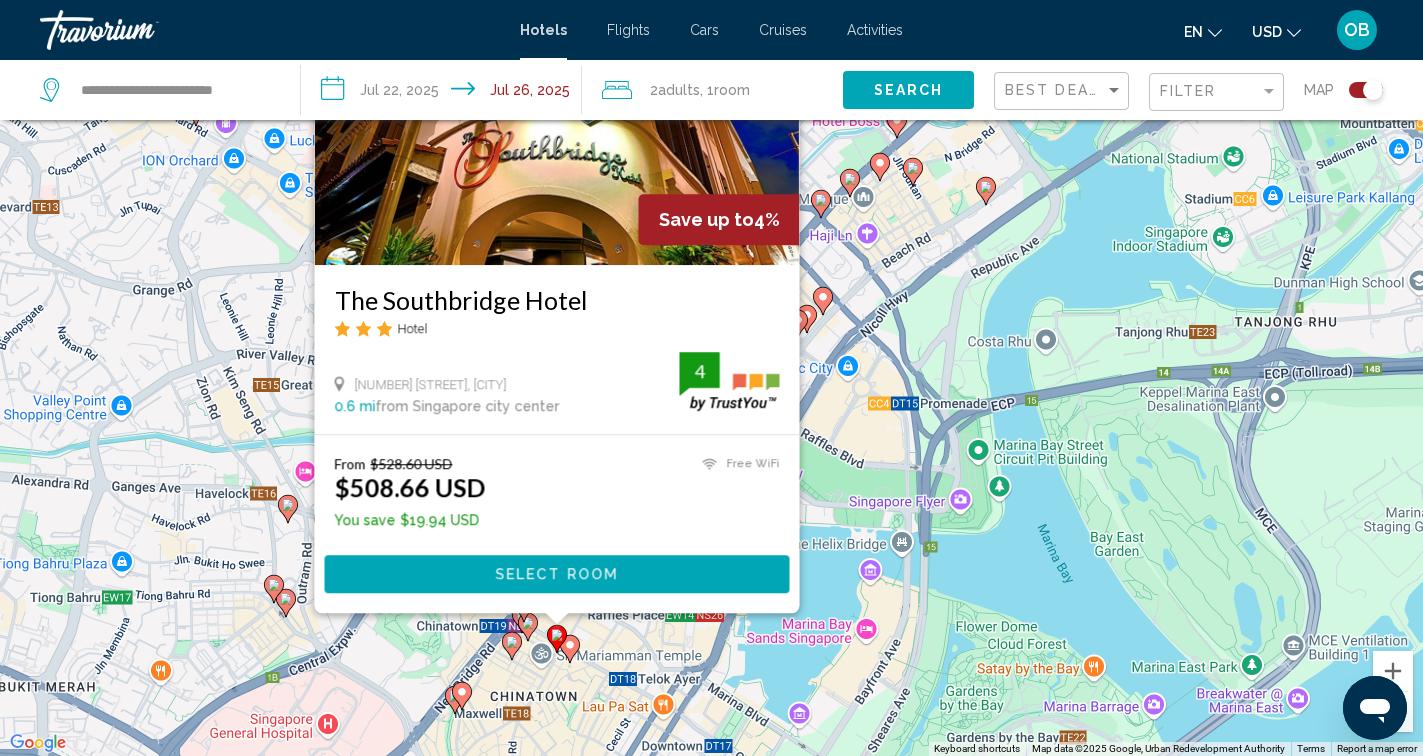 click on "To activate drag with keyboard, press Alt + Enter. Once in keyboard drag state, use the arrow keys to move the marker. To complete the drag, press the Enter key. To cancel, press Escape. Save up to  4%   The Southbridge Hotel
Hotel
[NUMBER] [STREET], Singapore 0.6 mi  from Singapore [CITY] center from hotel 4 From $528.60 USD $508.66 USD  You save  $19.94 USD
Free WiFi  4 Select Room" at bounding box center (711, 378) 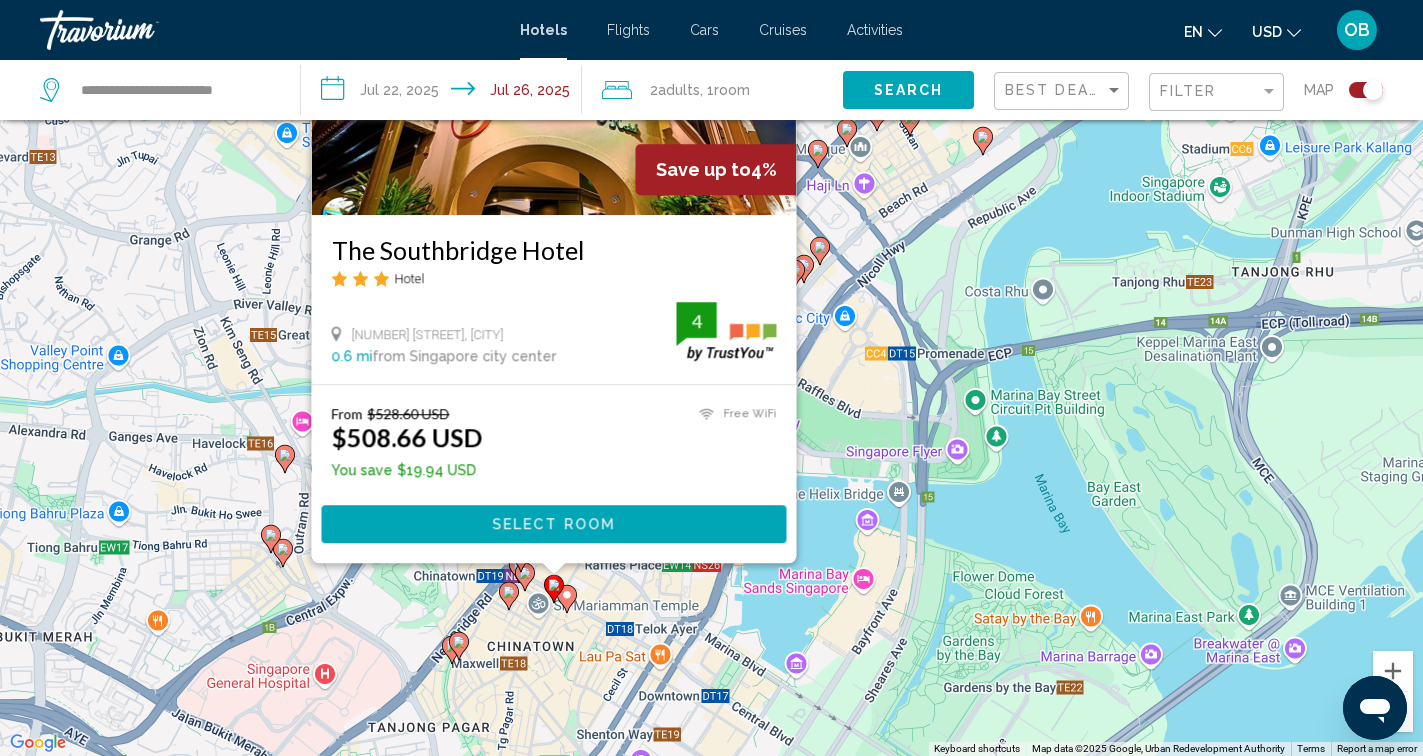 click at bounding box center (509, 596) 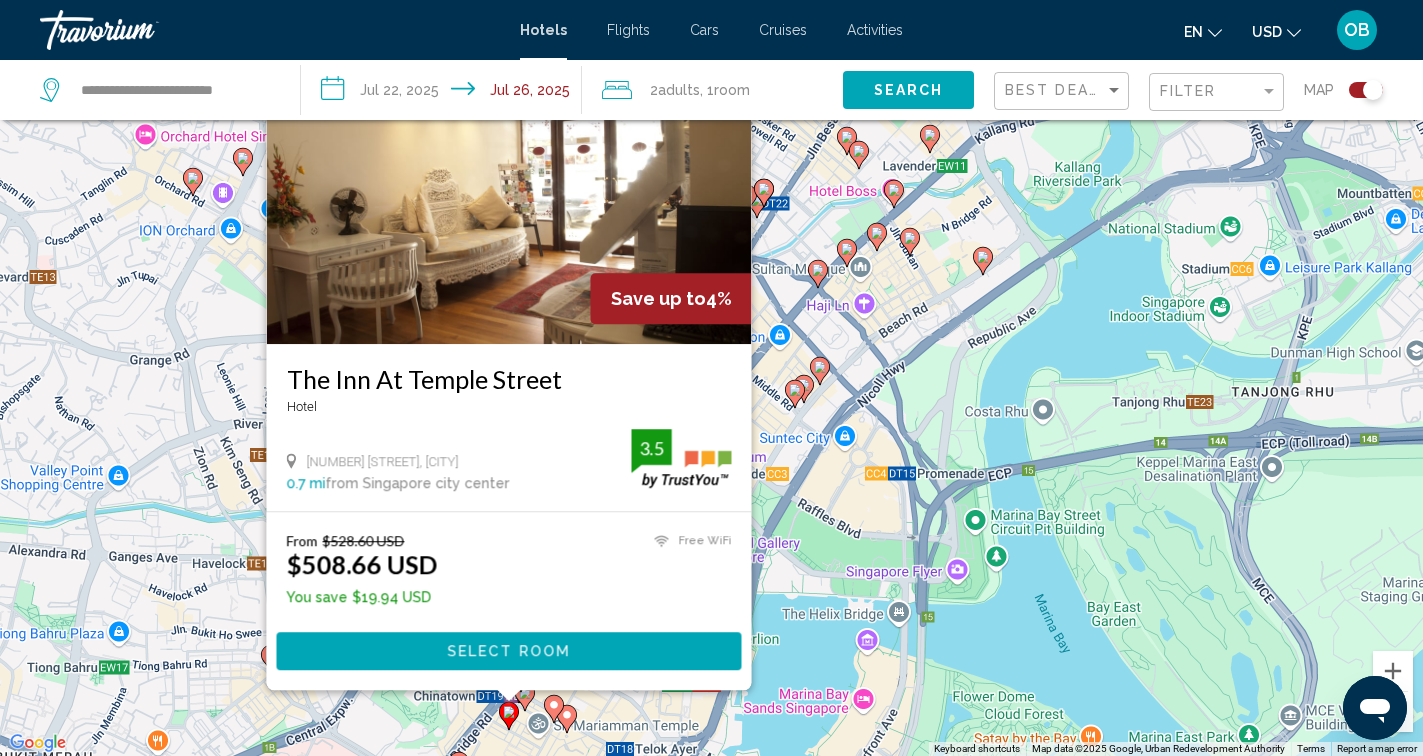 click on "To activate drag with keyboard, press Alt + Enter. Once in keyboard drag state, use the arrow keys to move the marker. To complete the drag, press the Enter key. To cancel, press Escape. Save up to  4%   The Inn At Temple Street  Hotel
[NUMBER] [STREET], Singapore 0.7 mi  from Singapore [CITY] center from hotel 3.5 From $528.60 USD $508.66 USD  You save  $19.94 USD
Free WiFi  3.5 Select Room" at bounding box center (711, 378) 